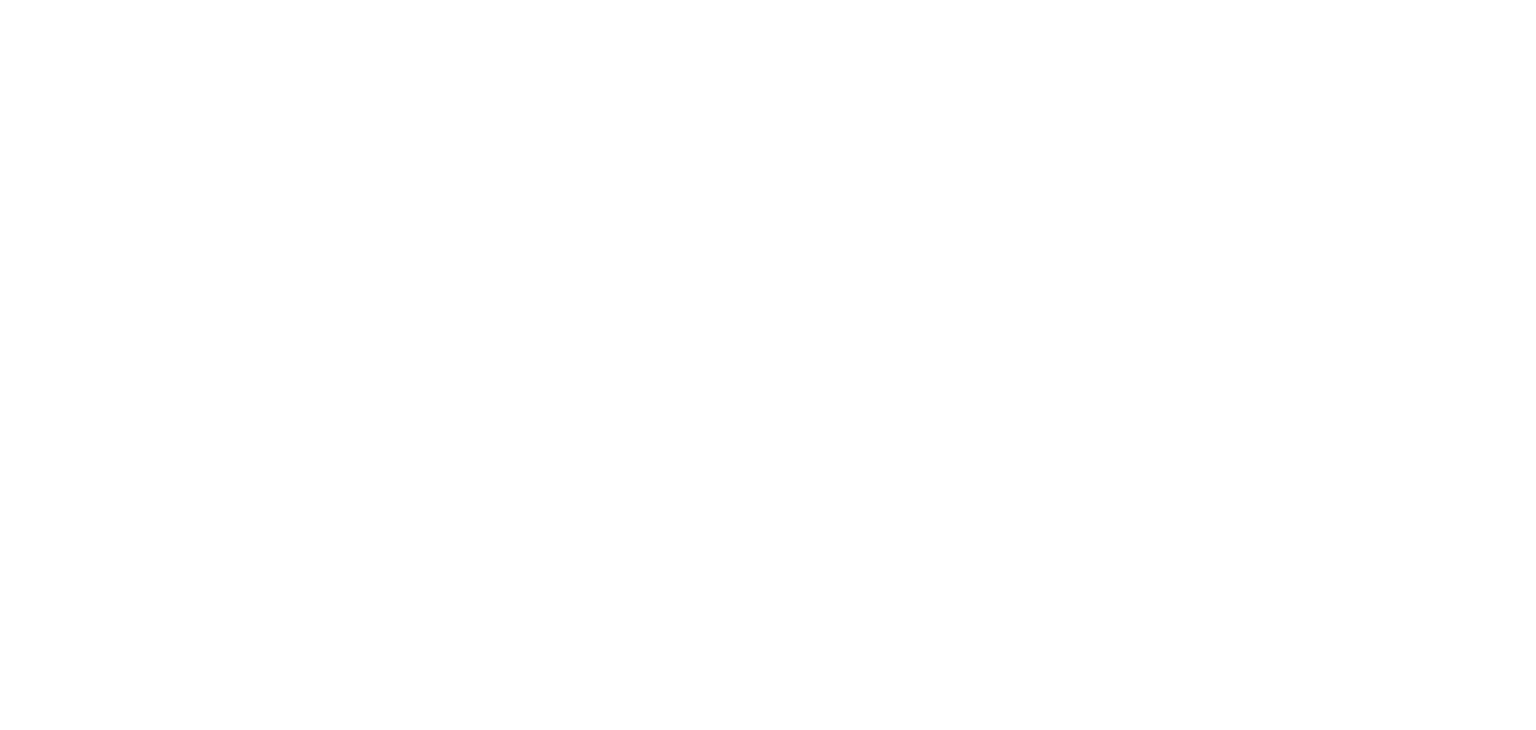 scroll, scrollTop: 0, scrollLeft: 0, axis: both 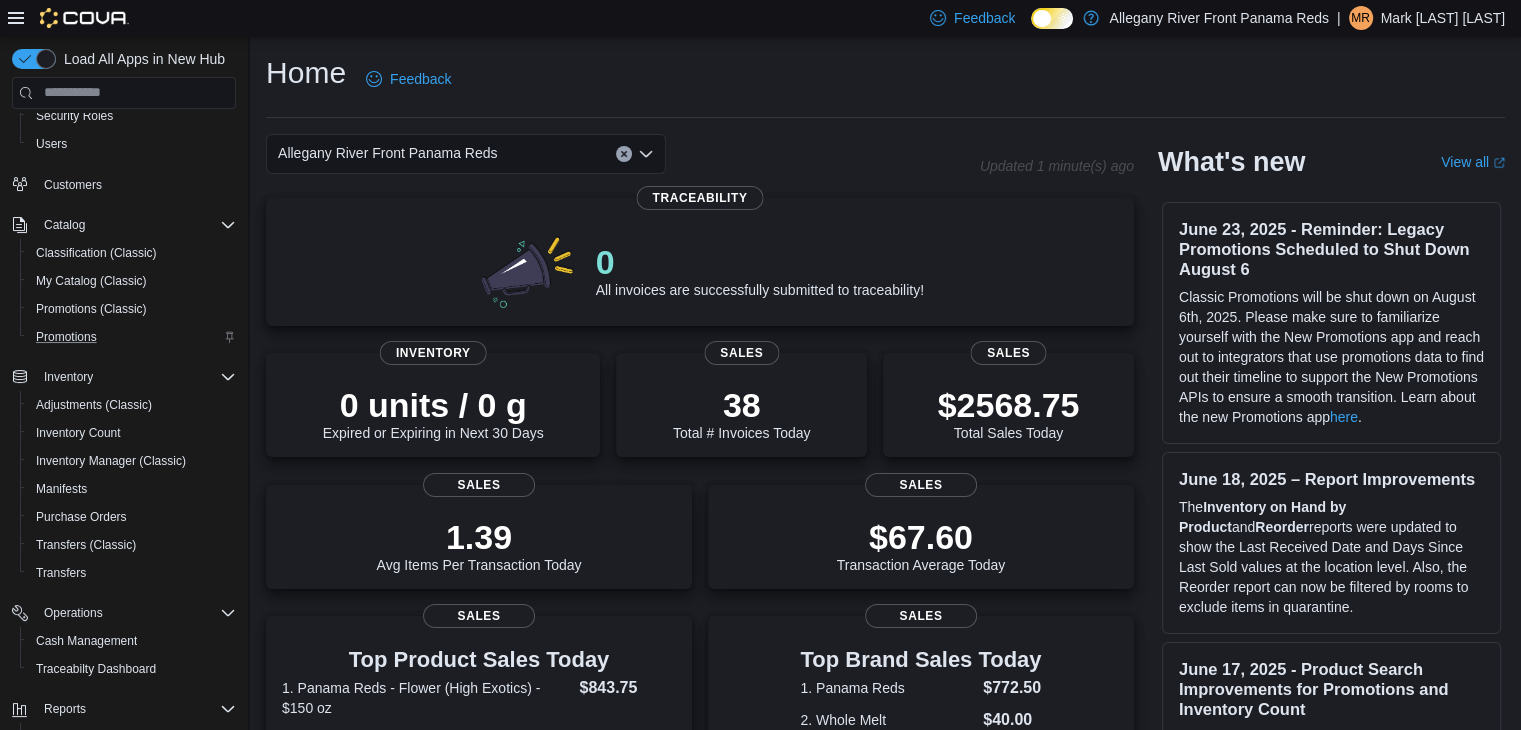 click on "Promotions" at bounding box center [132, 337] 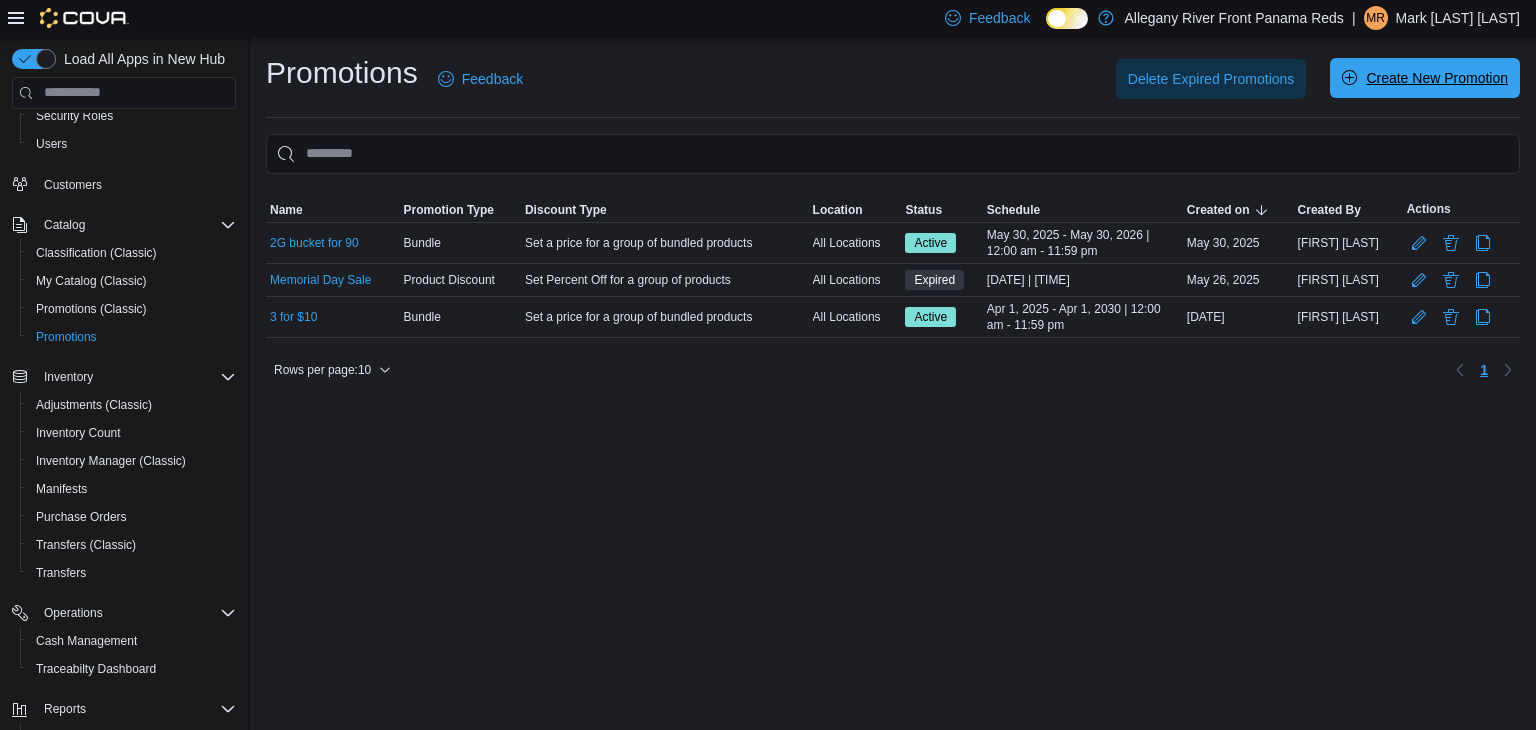 click on "Create New Promotion" at bounding box center [1425, 78] 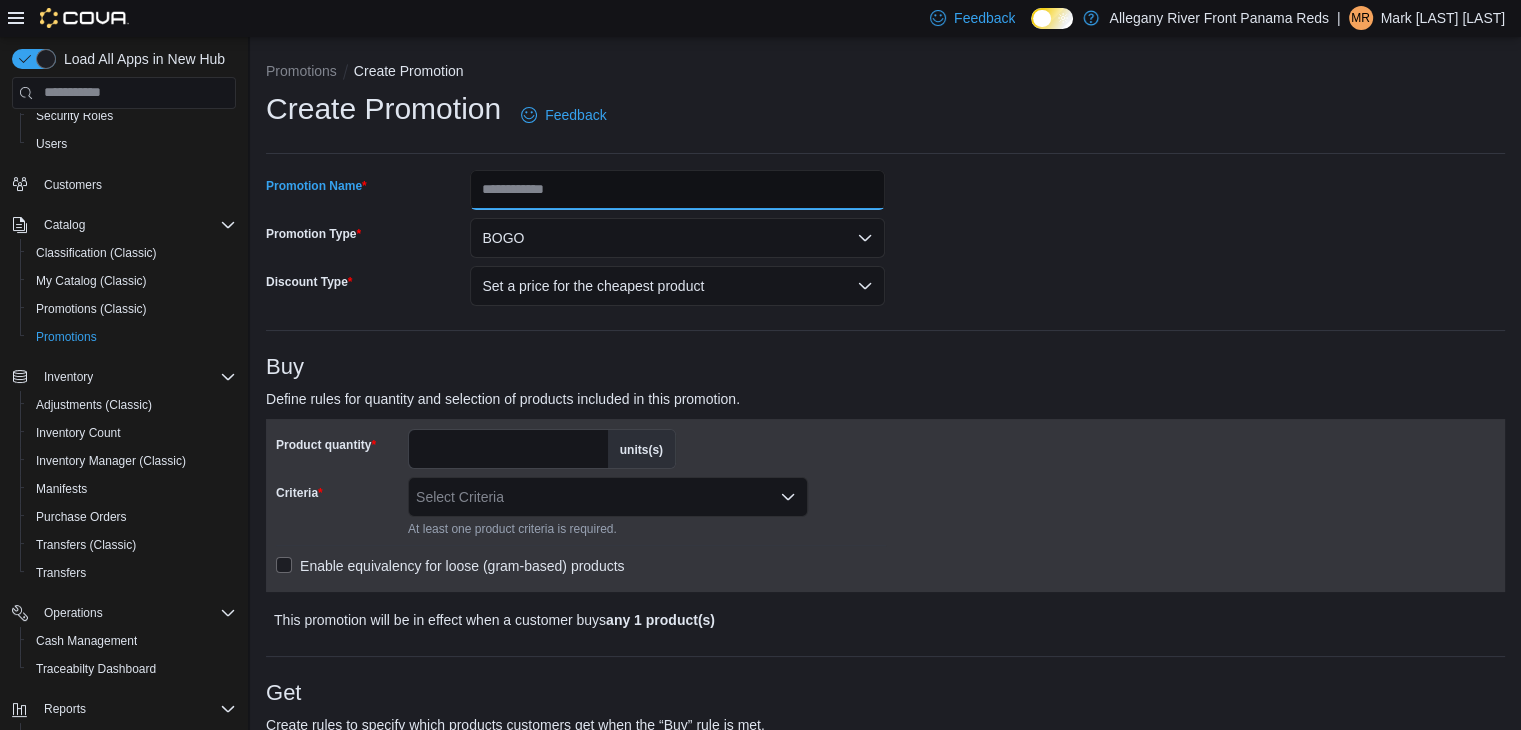 click on "Promotion Name" at bounding box center [677, 190] 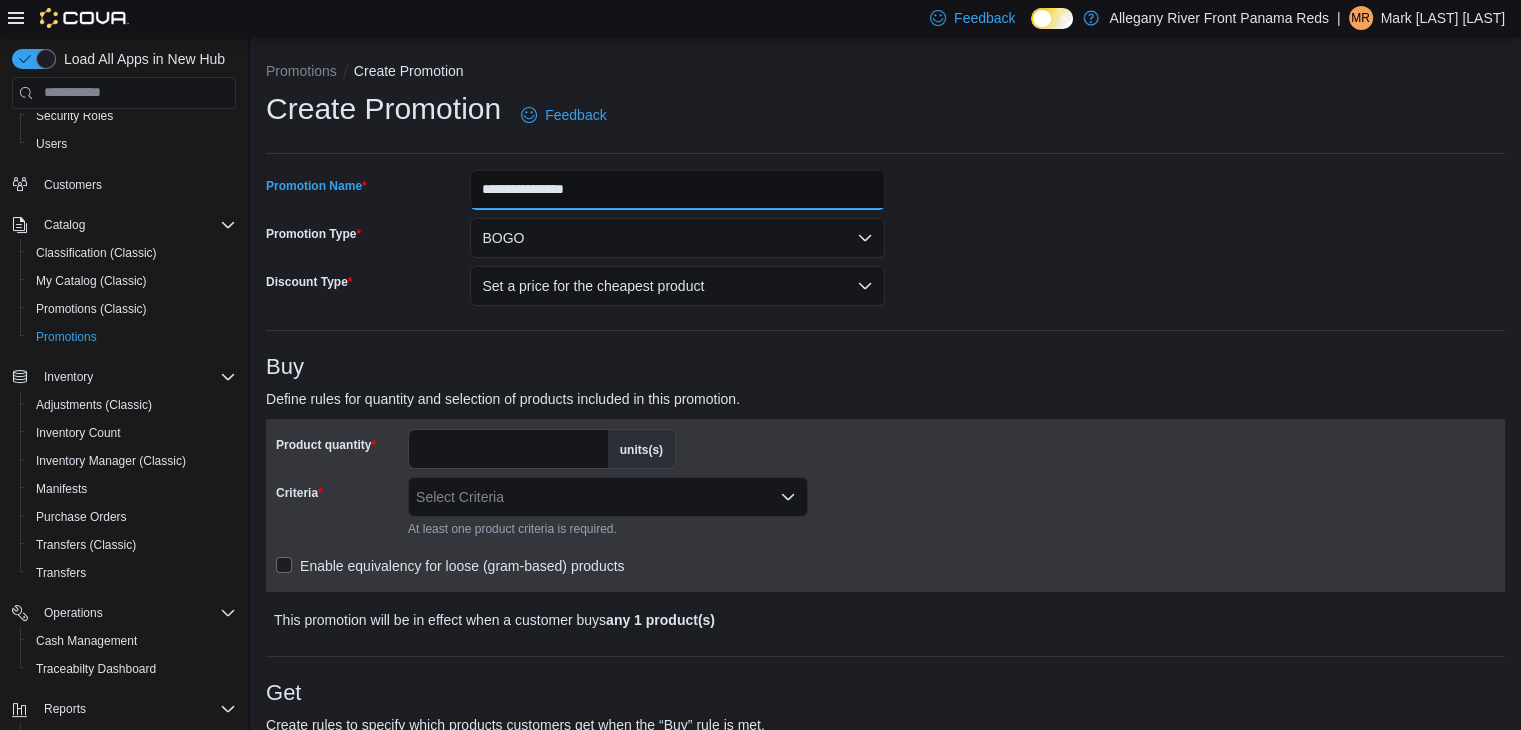 type on "**********" 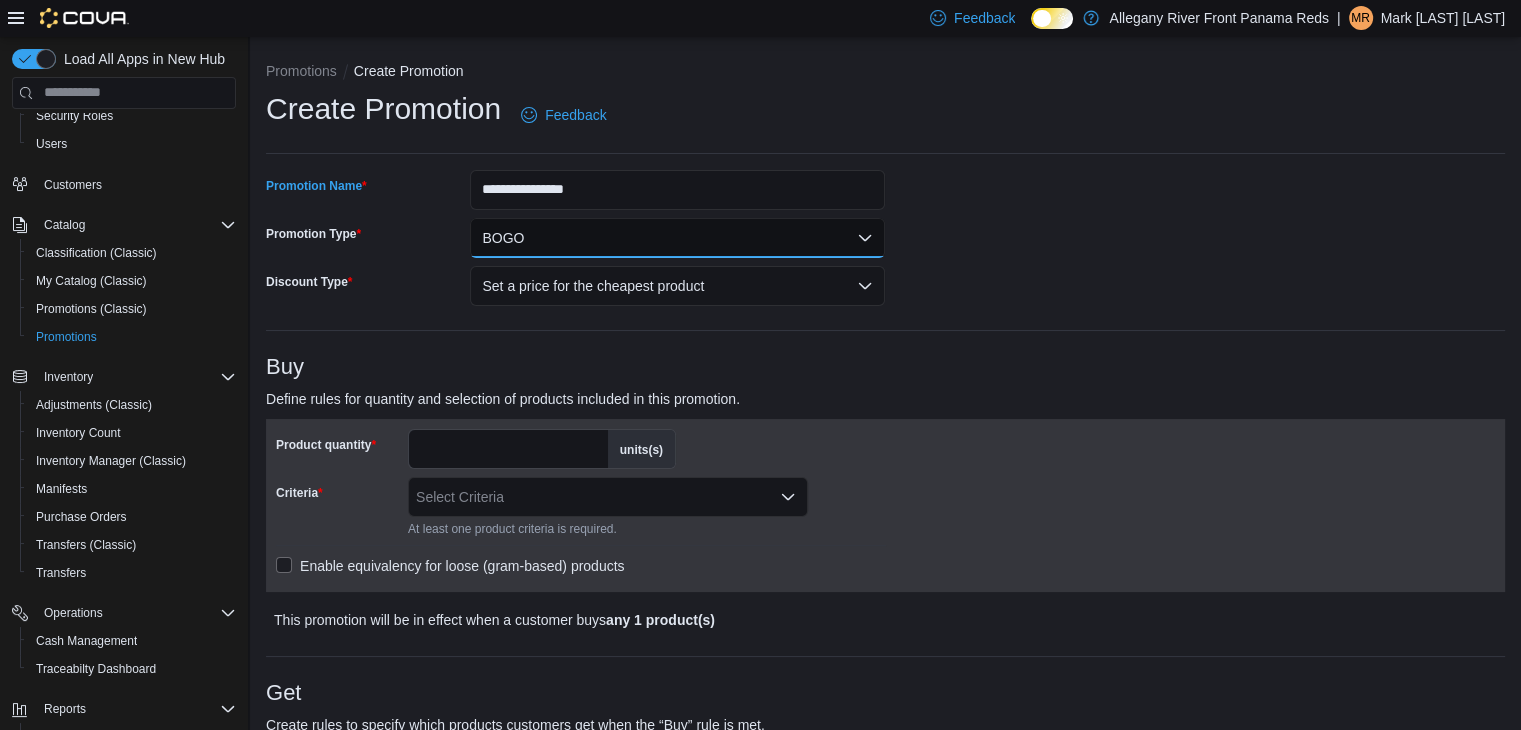 click on "BOGO" at bounding box center [677, 238] 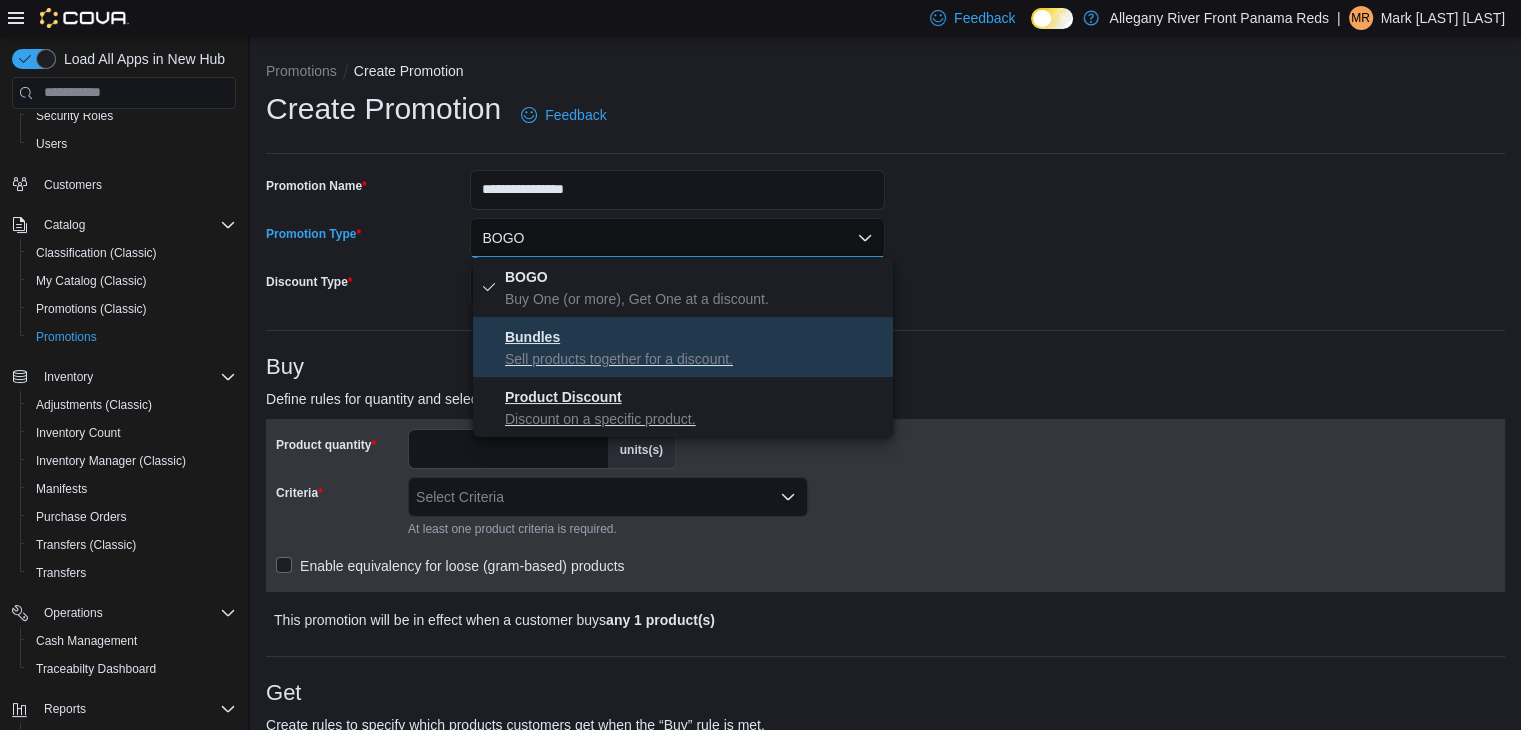 drag, startPoint x: 624, startPoint y: 374, endPoint x: 608, endPoint y: 386, distance: 20 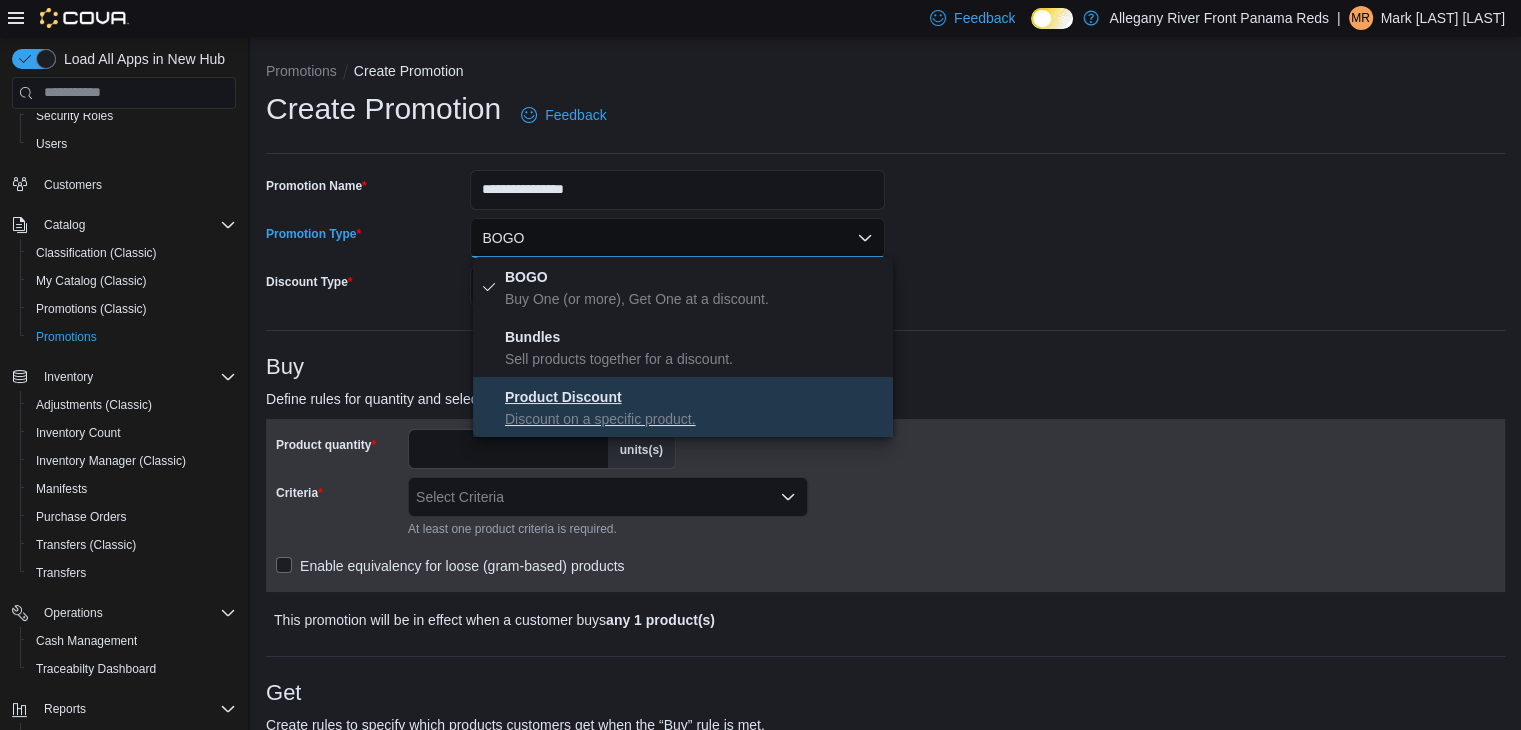 click on "Product Discount Discount on a specific product." at bounding box center [695, 407] 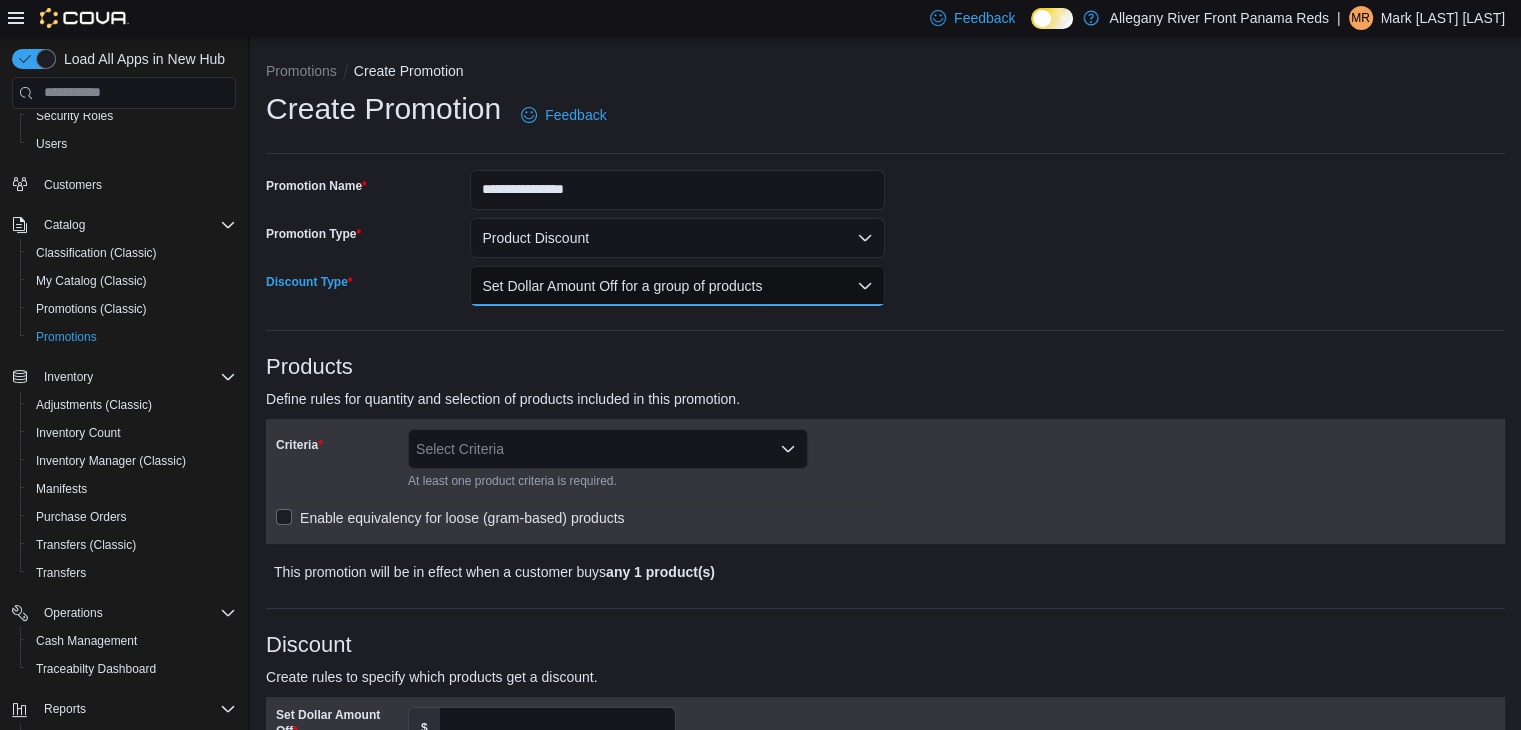 click on "Set Dollar Amount Off for a group of products" at bounding box center [677, 286] 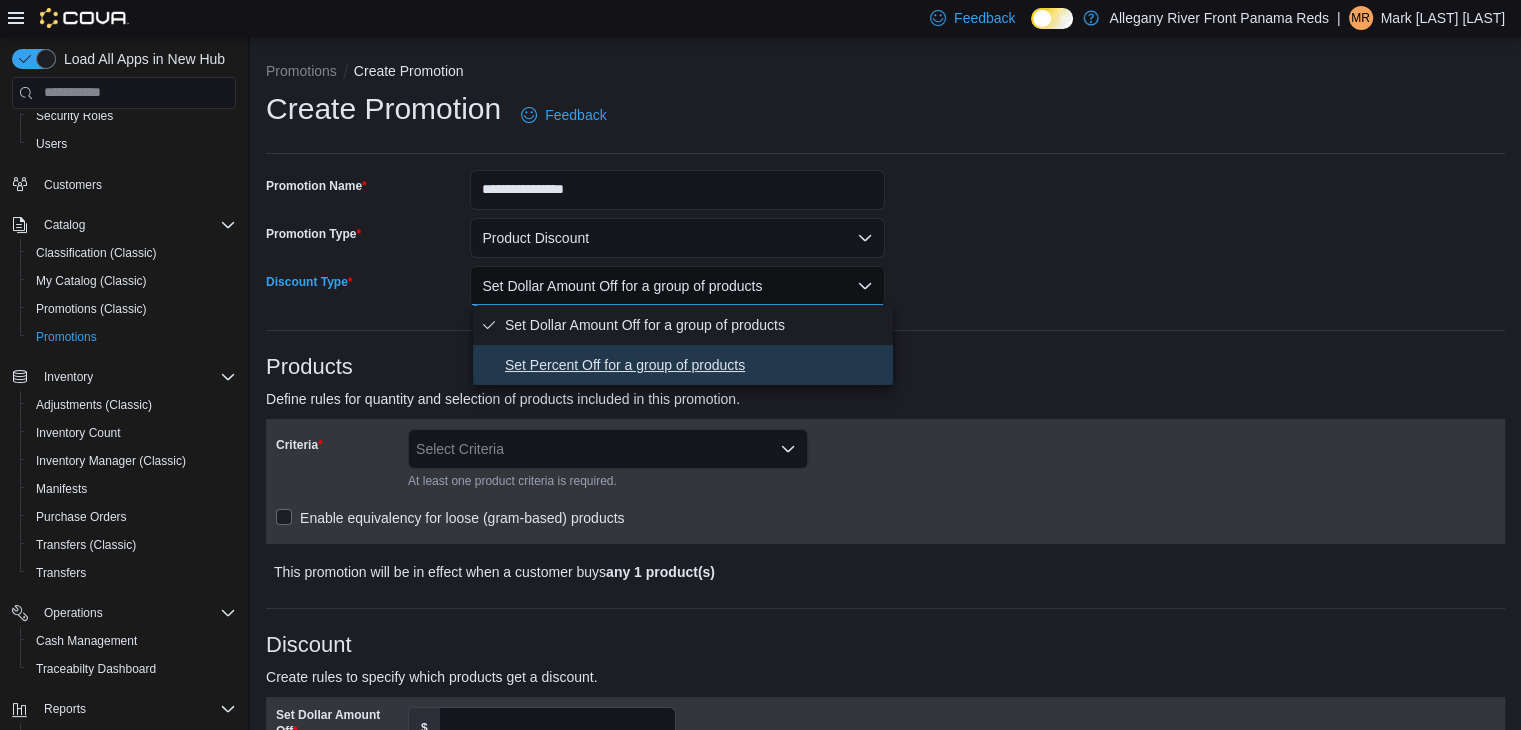 click on "Set Percent Off for a group of products" at bounding box center (695, 365) 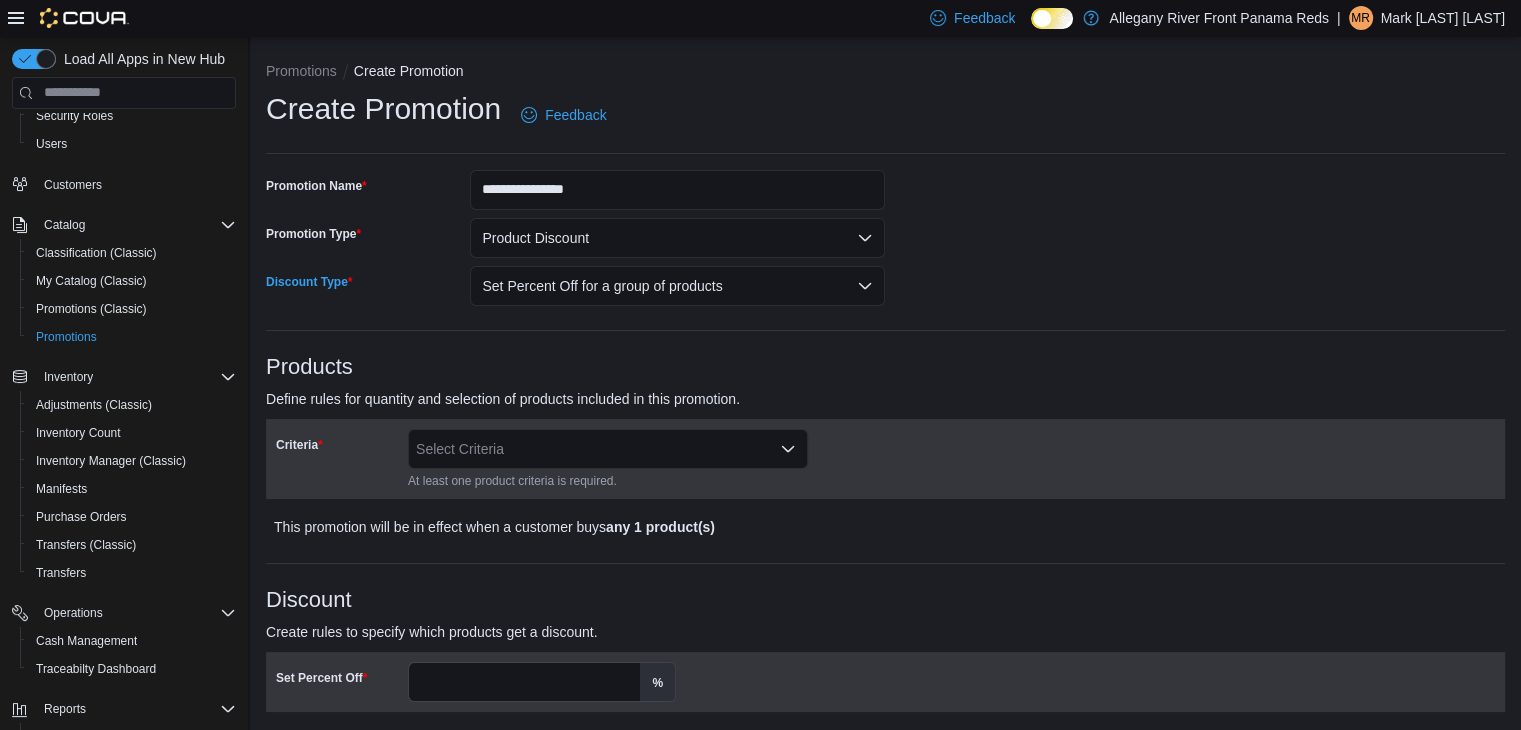 click on "Select Criteria" at bounding box center (608, 449) 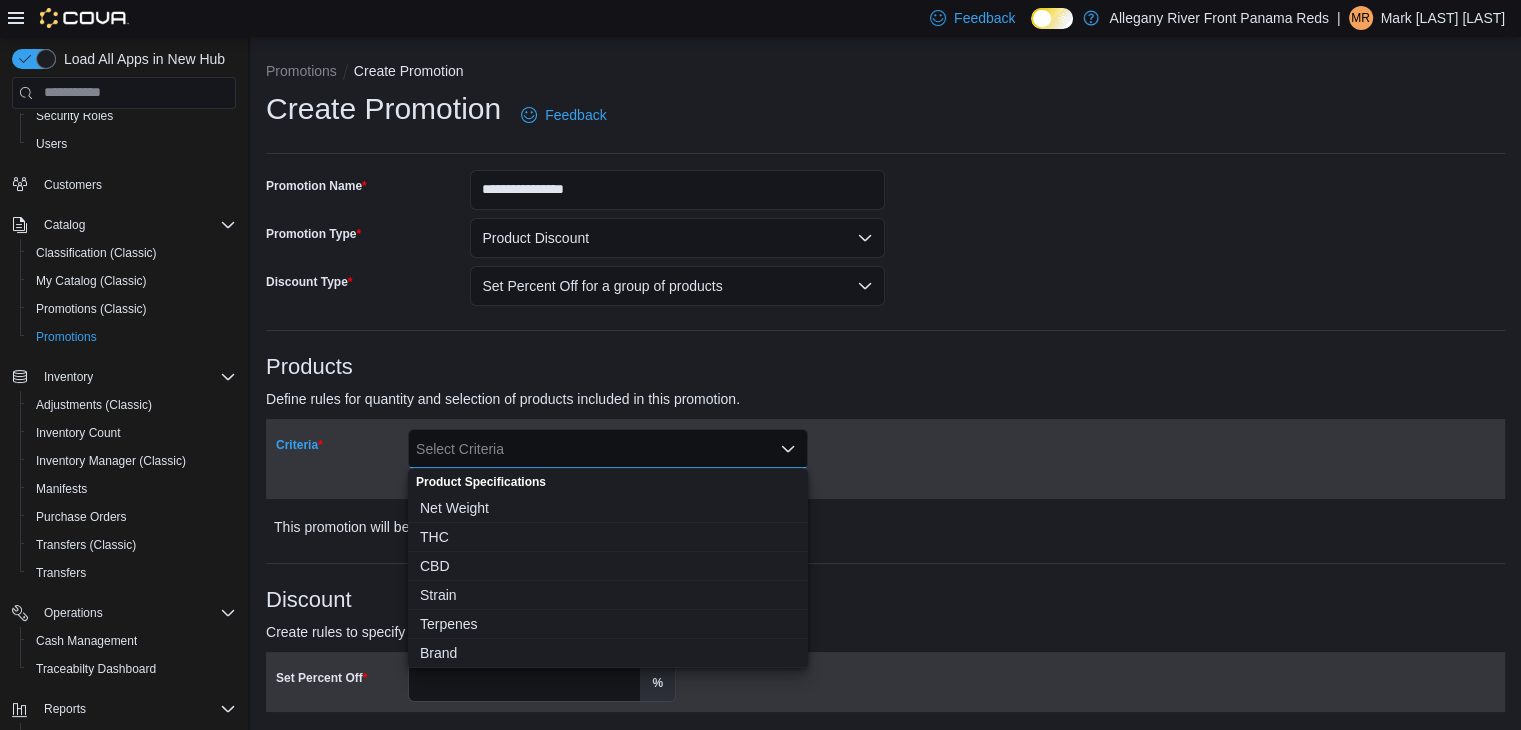 scroll, scrollTop: 0, scrollLeft: 0, axis: both 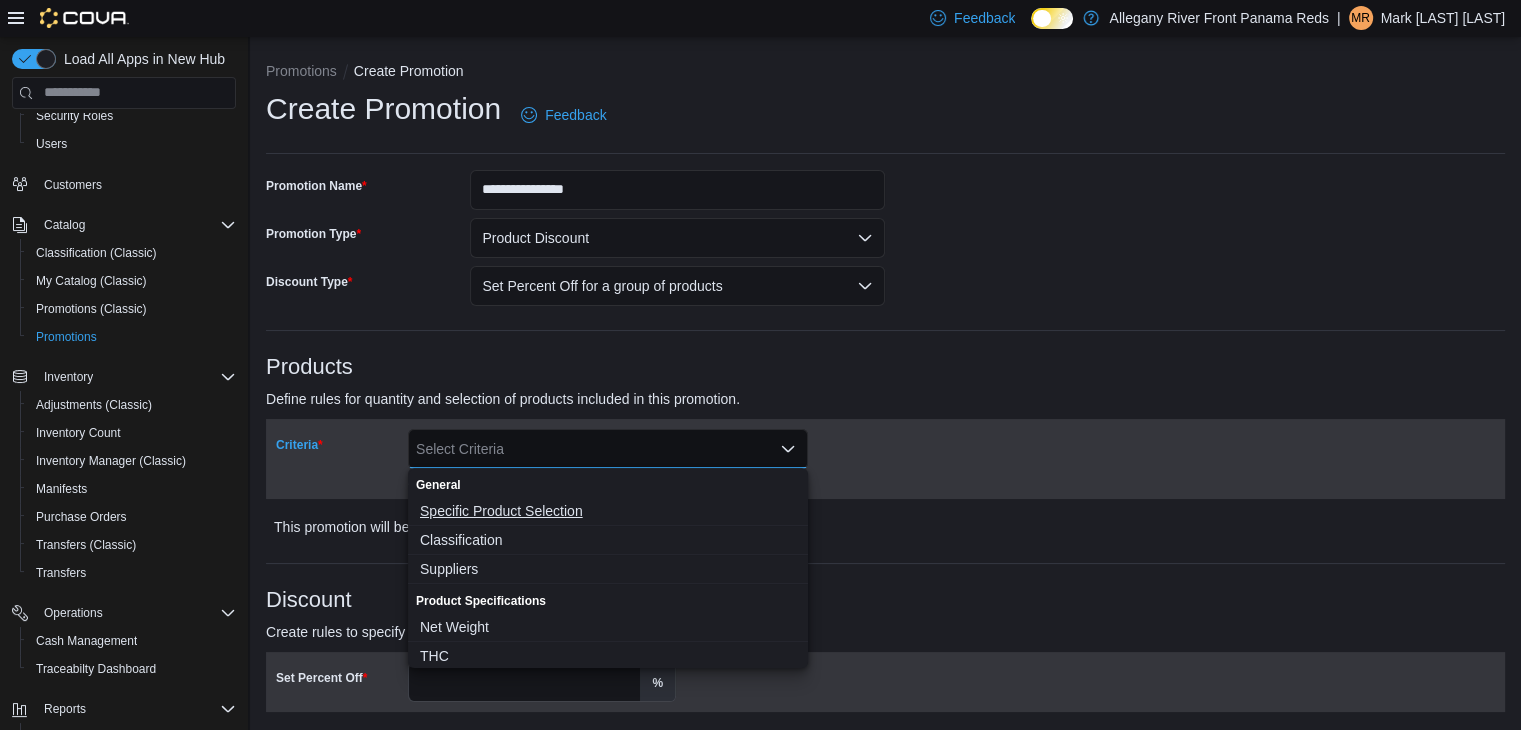 click on "Specific Product Selection" at bounding box center [608, 511] 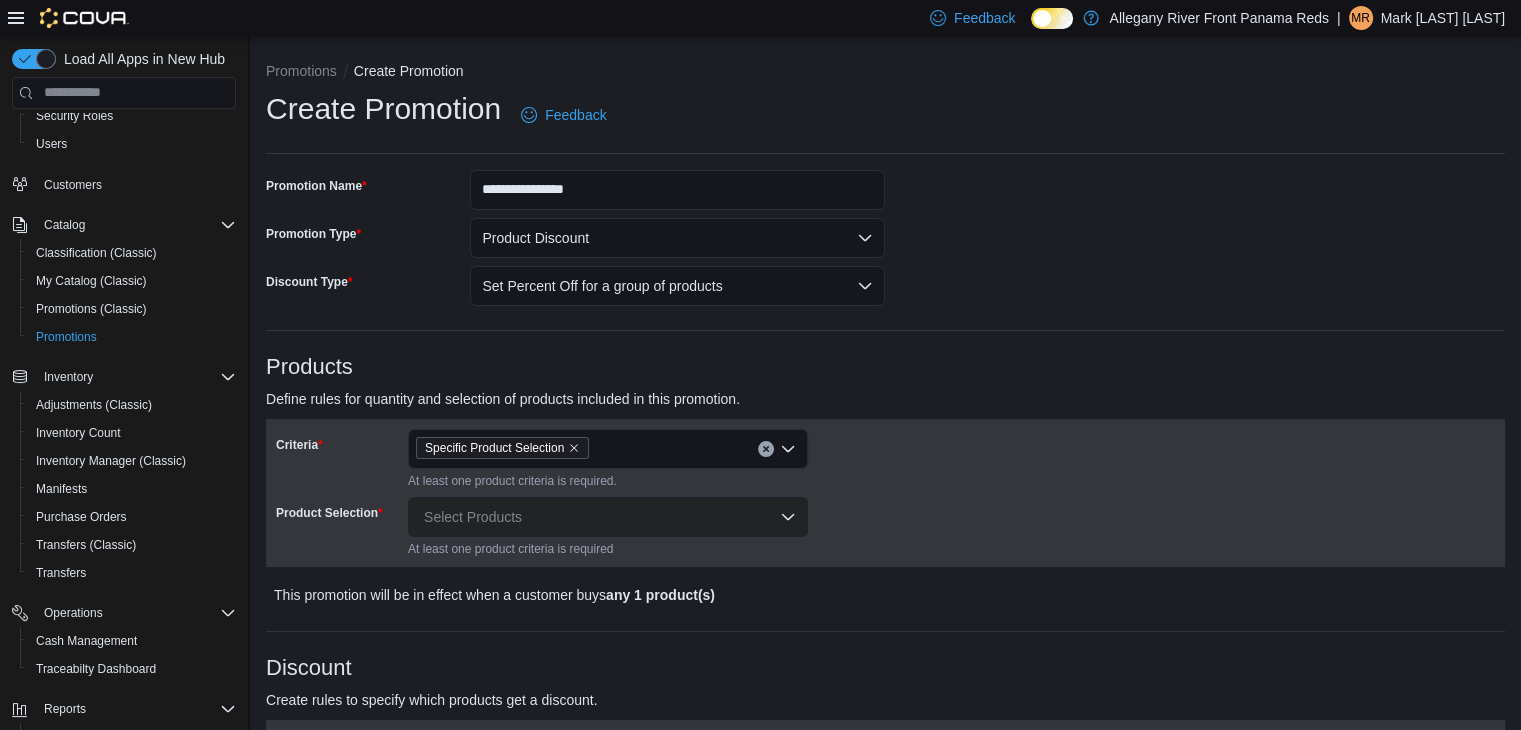 click on "Criteria Specific Product Selection At least one product criteria is required. Product Selection Select Products At least one product criteria is required" at bounding box center (885, 493) 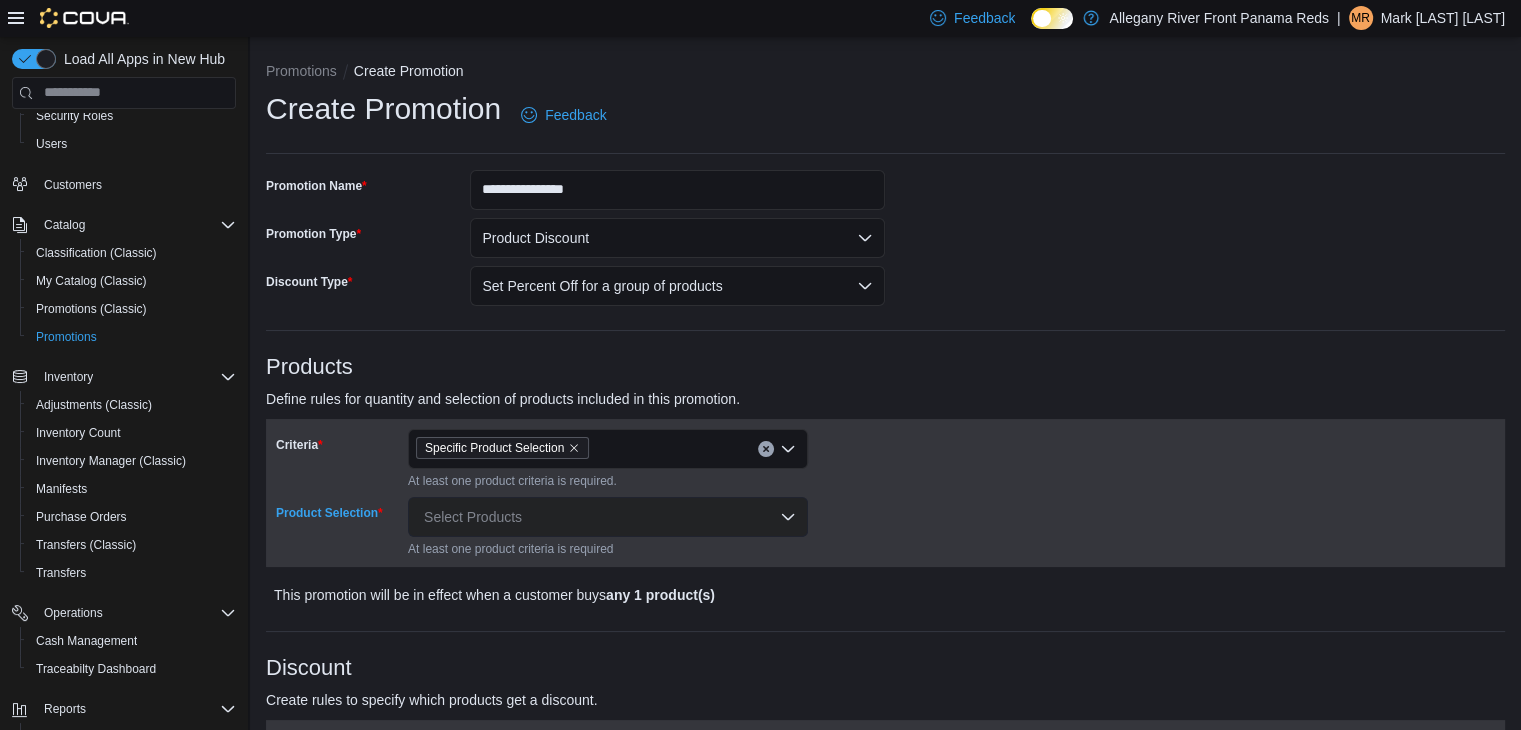 click on "Select Products" at bounding box center [608, 517] 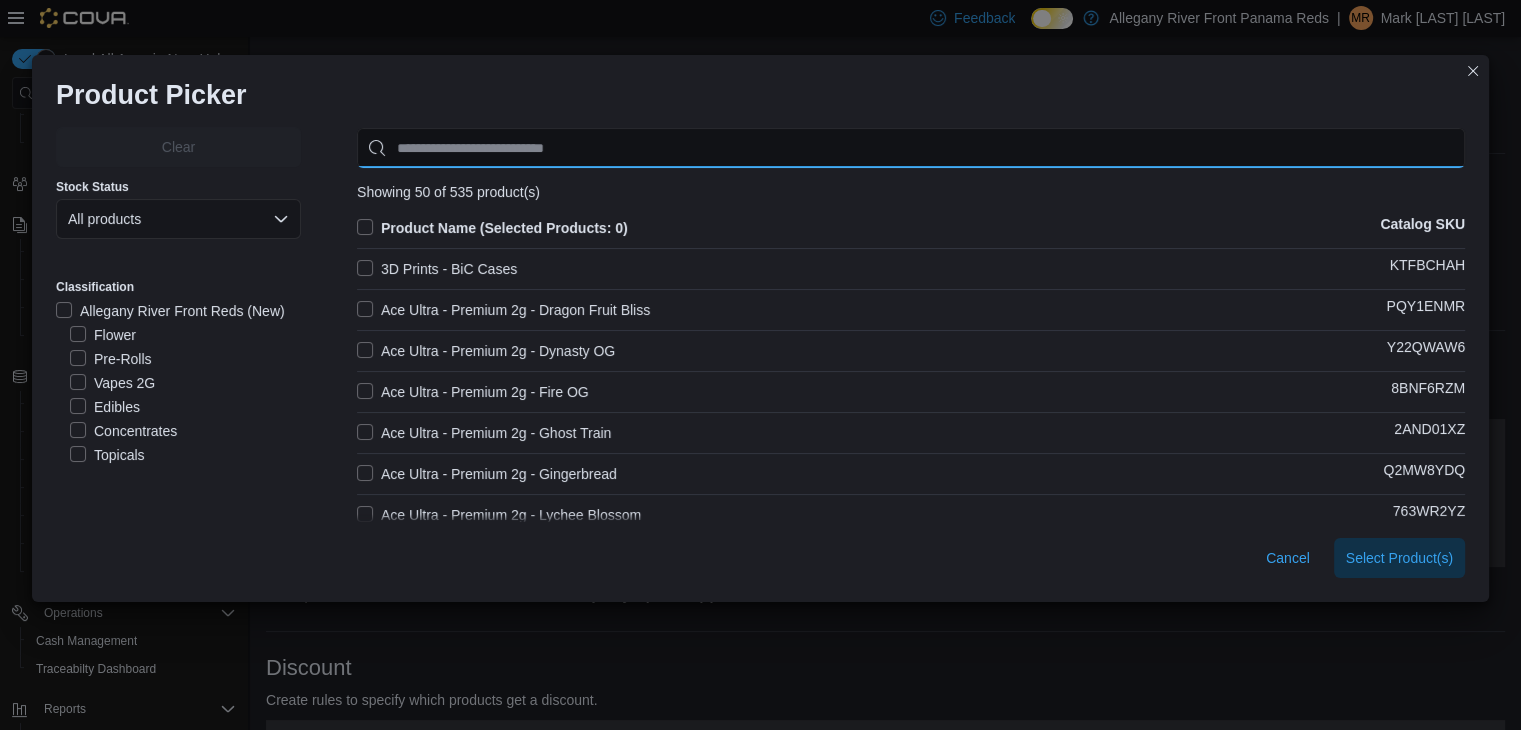 click at bounding box center (911, 148) 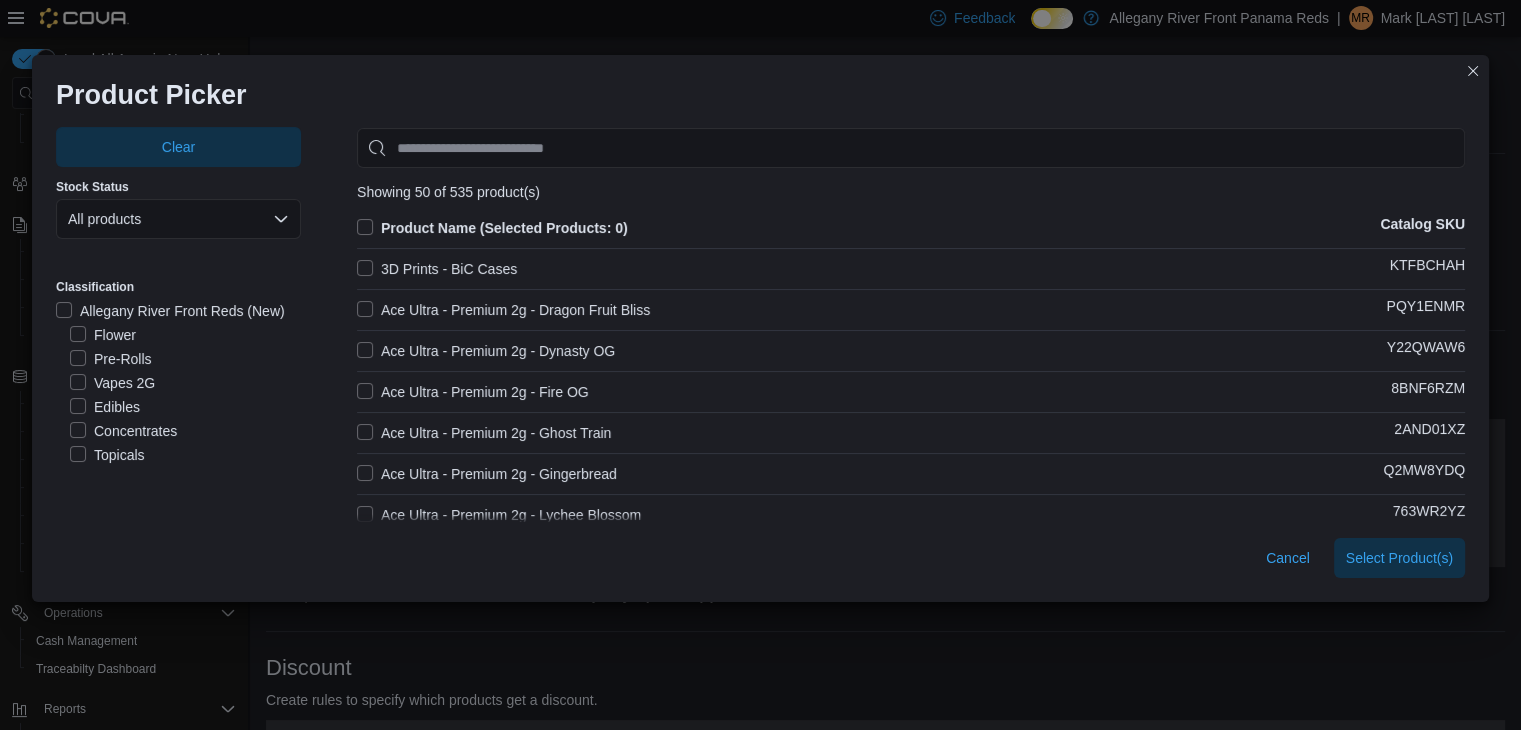 click on "Flower" at bounding box center [103, 335] 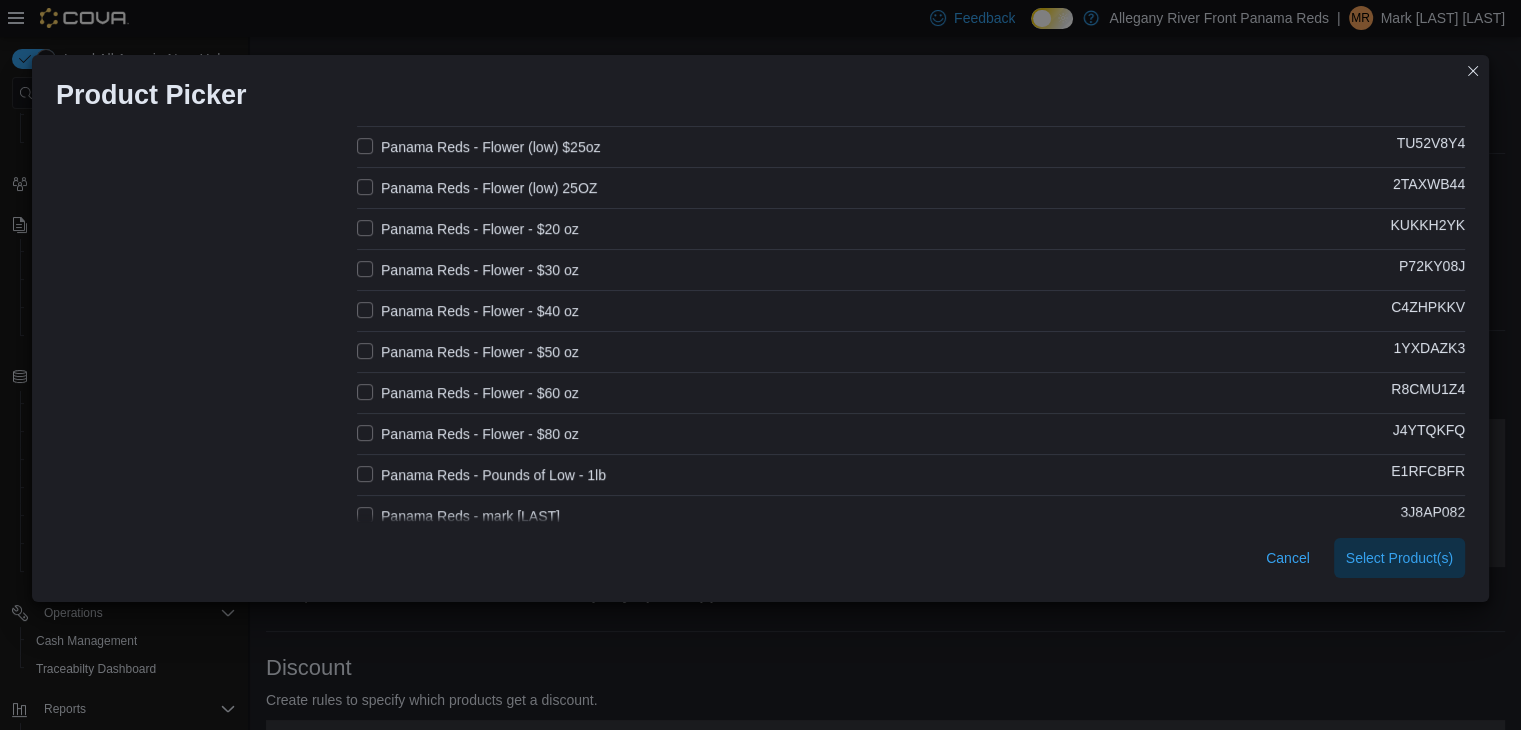 scroll, scrollTop: 982, scrollLeft: 0, axis: vertical 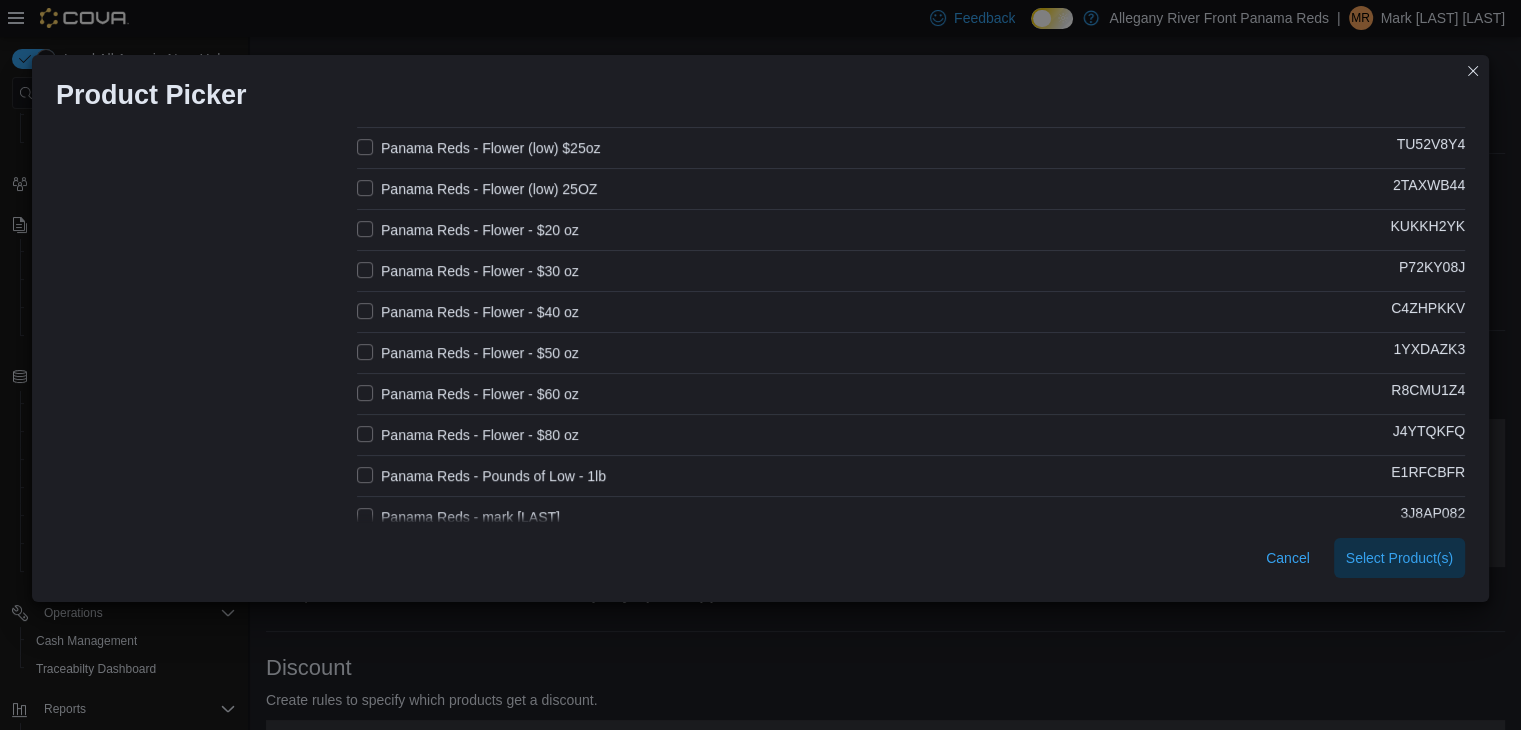 click on "Panama Reds - Flower - $50 oz" at bounding box center [468, 353] 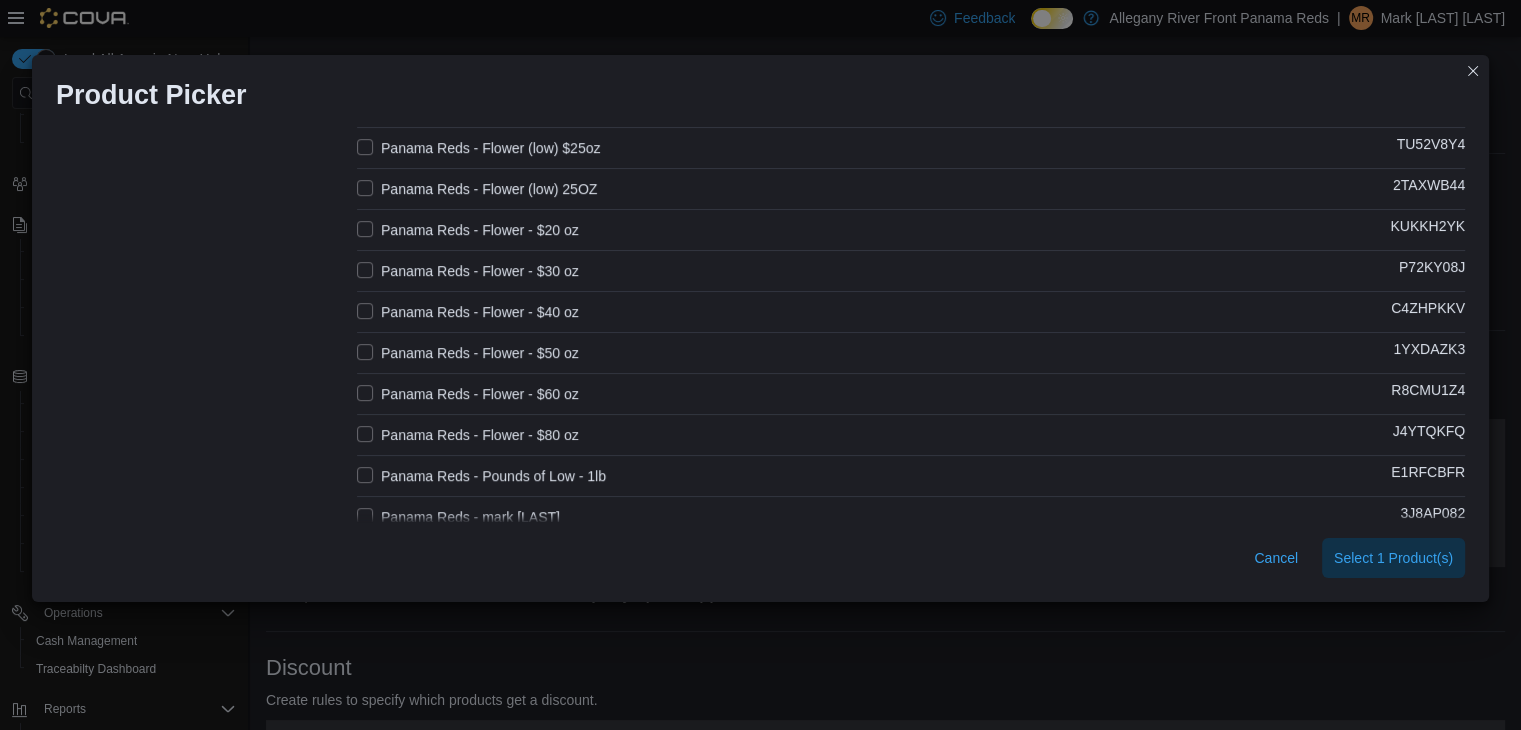 click on "Product Name (Selected Products: 1) Catalog SKU Hostess - Snow Bunnies 3.5 82U11HLZ Kaws Moon Rocks NHBNVGPB Kaws Moon Rocks - Apple Gelato L3PAHB34 Kaws Moon Rocks - Blackberry Gelato RWGVHYGH Kaws Moon Rocks - Blueberry Gelato KX520PP3 Kaws Moon Rocks - Gelato 33 FKPPM3DZ Kaws Moon Rocks - Gelato 41 XD6DP45R Kaws Moon Rocks - Gelato Cake A8E6PZC0 Kaws Moon Rocks - Gelato Cookies LARJDYVF Kaws Moon Rocks - Gelato Mintz NCQCWTFW Kaws Moon Rocks - Gelato Skittles GD4U7TKF Kaws Moon Rocks - Mango Gelato PM8ZH65C Kaws Moon Rocks - Mochi Gelato EN3BKTUQ Kaws Moon Rocks - Peanut Butter Gelato AE33G8CF Kaws Moon Rocks - Strawberry Gelato XJABERZG Kaws Moon Rocks - Watermelon Gelato 0415D7UG Kaws Moon Rocks - White Gelato R38XJ4VJ LAPACBOYS - 8th of Terp Infused Flower - 3.5g 4CDA8LY4 Panama Reds - Flower (Exotics) - $100 oz CZDRG7ME Panama Reds - Flower (High Exotics) - $150 oz 3QB6W4ZX Panama Reds - Flower (Snowball) - $150 oz HVKT5RJ0 Panama Reds - Flower (low) $25oz TU52V8Y4 Panama Reds - Flower (low) 25OZ" at bounding box center (911, -8) 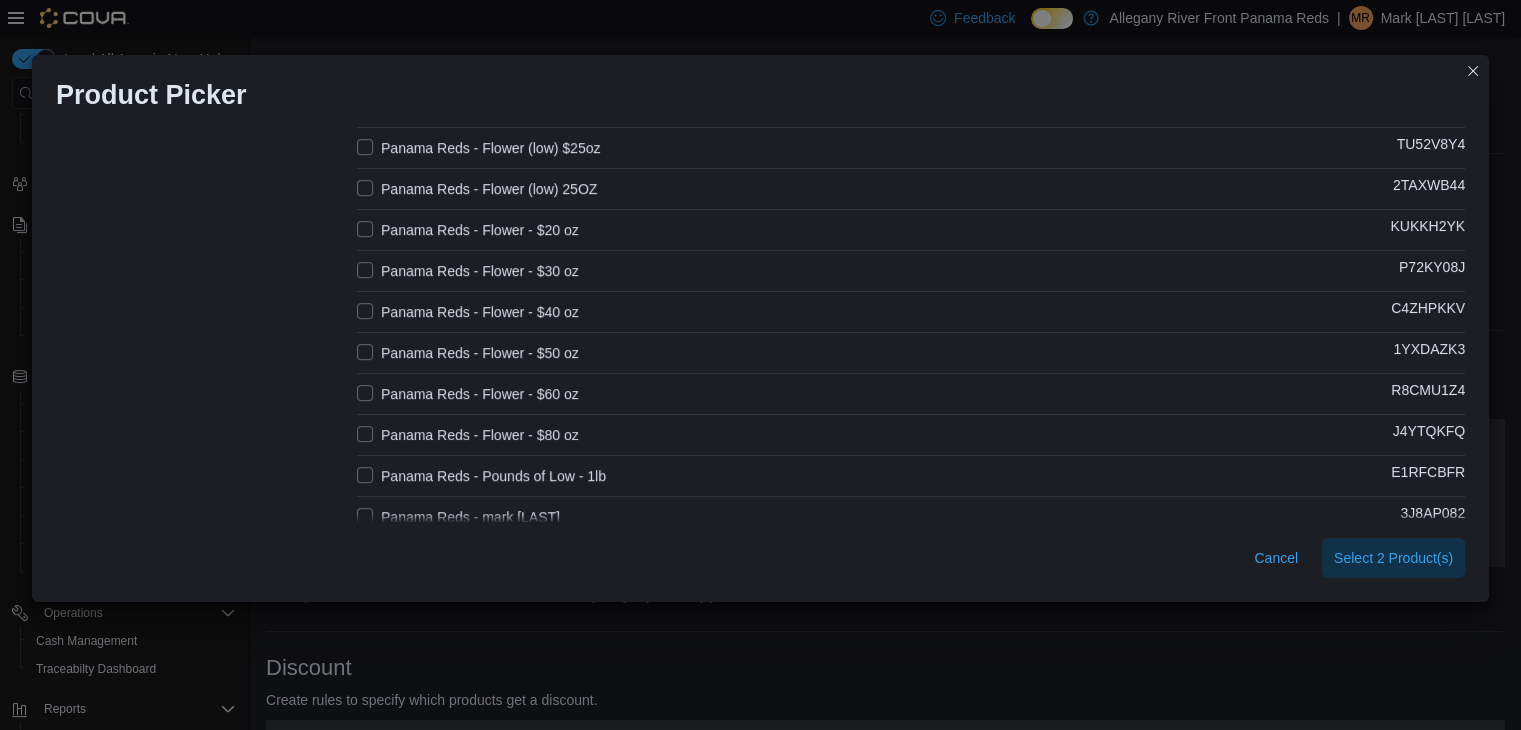 click on "Panama Reds - Flower - $80 oz" at bounding box center (468, 435) 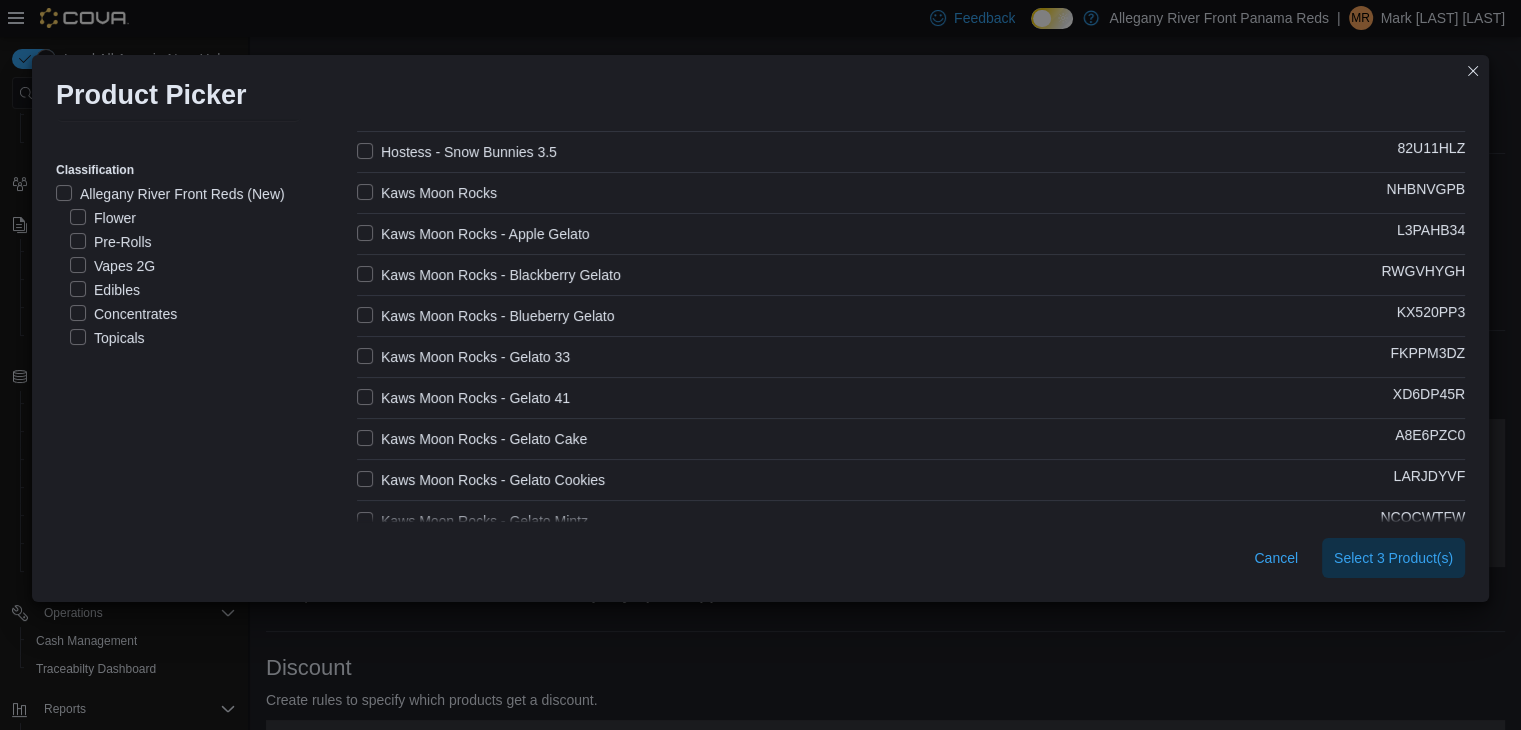 scroll, scrollTop: 0, scrollLeft: 0, axis: both 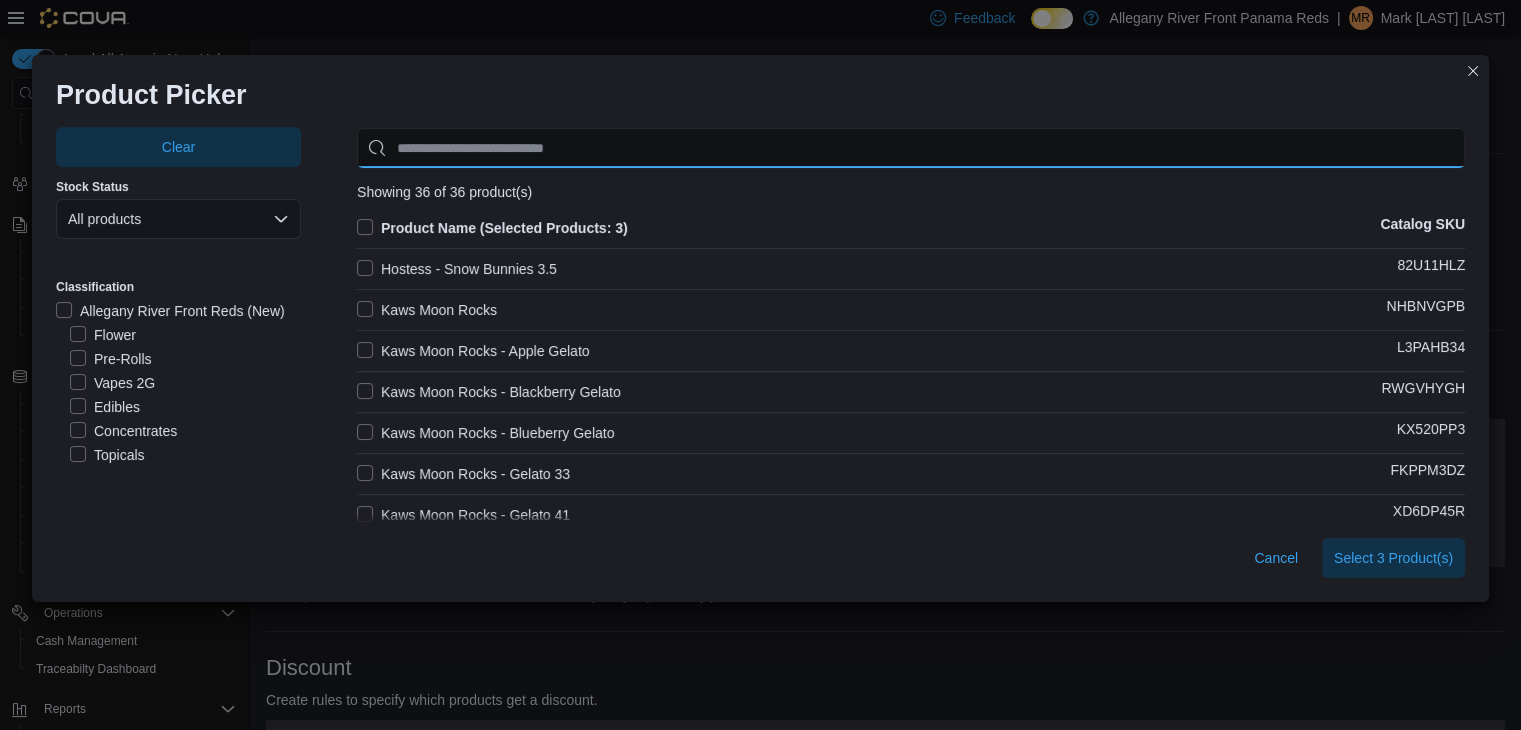 click at bounding box center [911, 148] 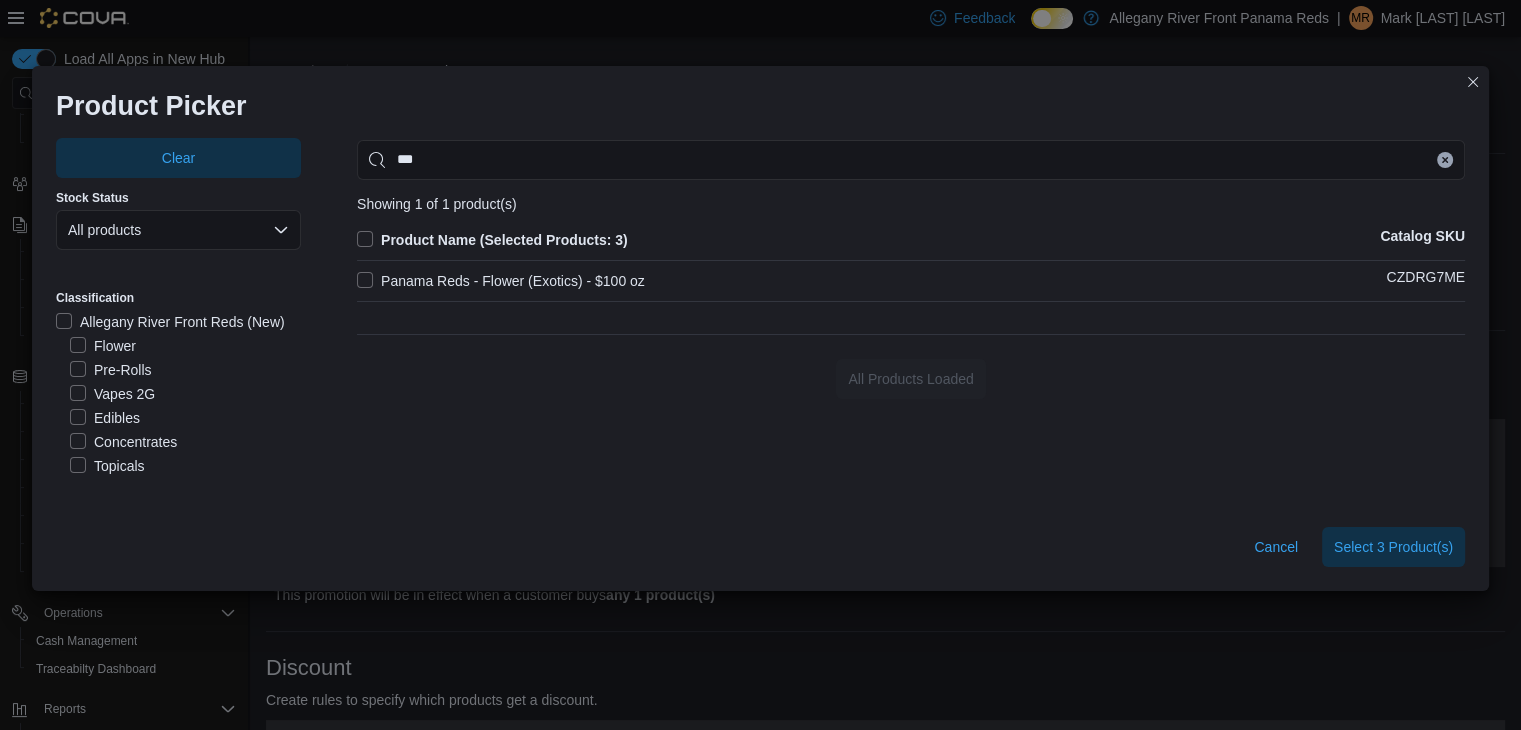 click on "Panama Reds - Flower (Exotics) - $100 oz" at bounding box center [501, 281] 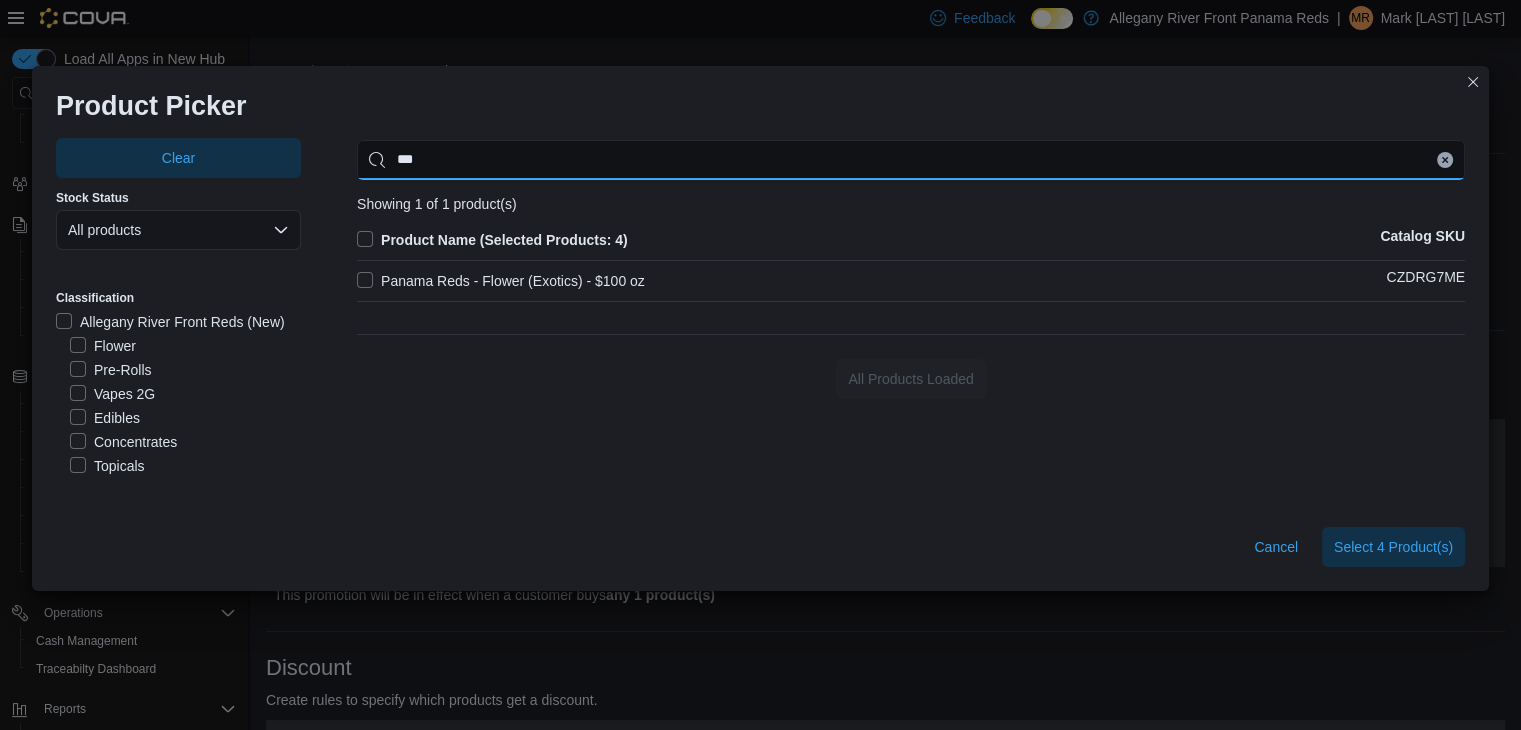 click on "***" at bounding box center [911, 160] 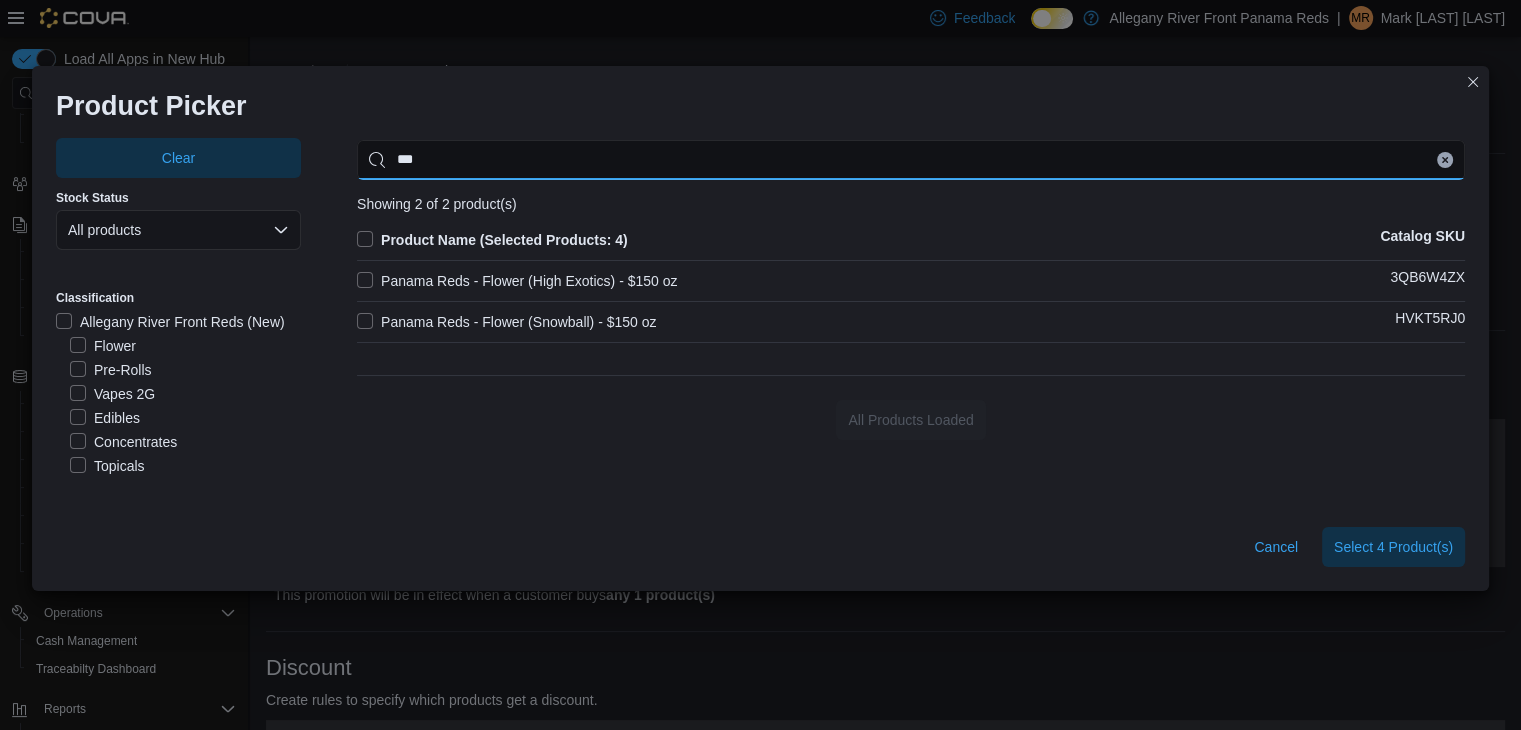 type on "***" 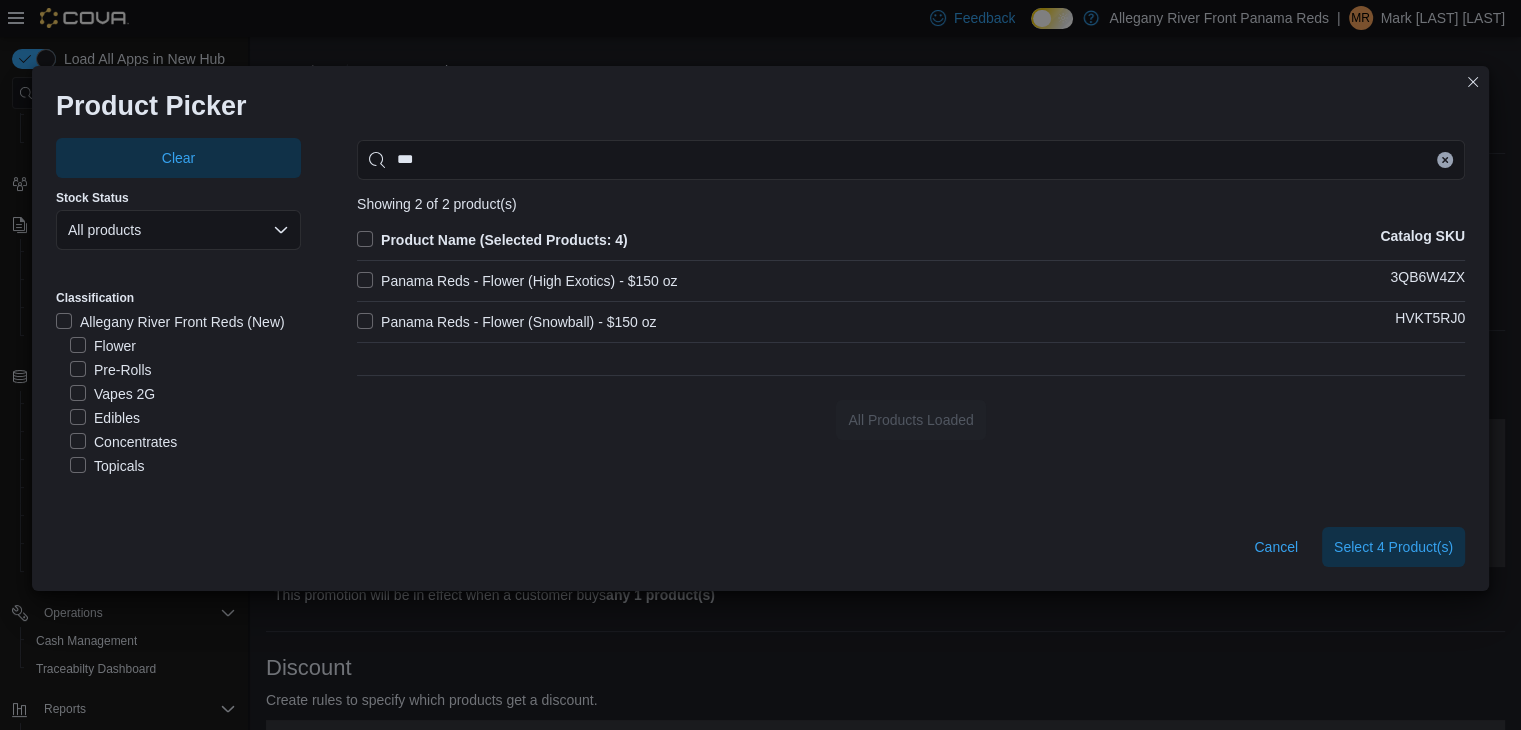 click on "Panama Reds - Flower (High Exotics) - $150 oz" at bounding box center (517, 281) 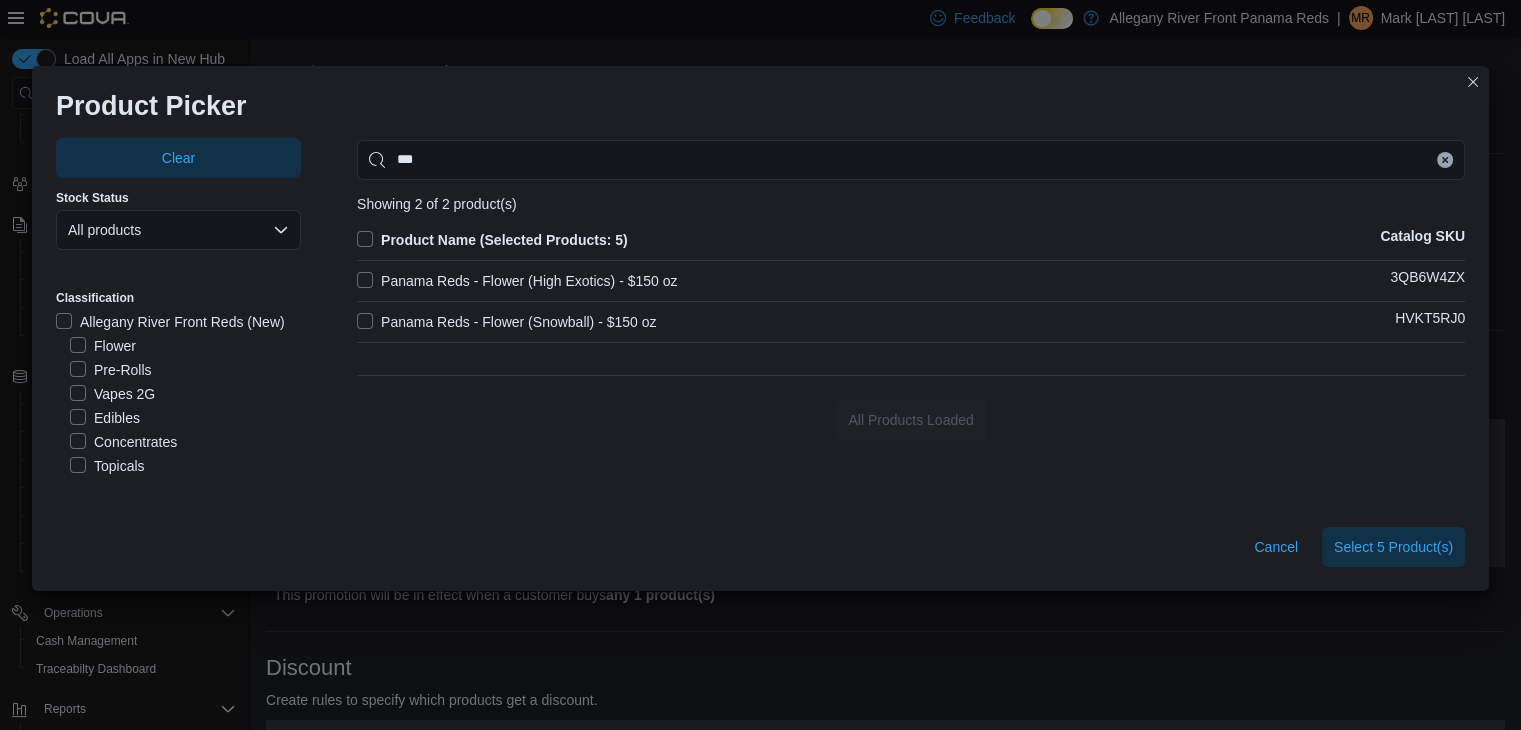 click on "Panama Reds - Flower (Snowball) - $150 oz" at bounding box center (506, 322) 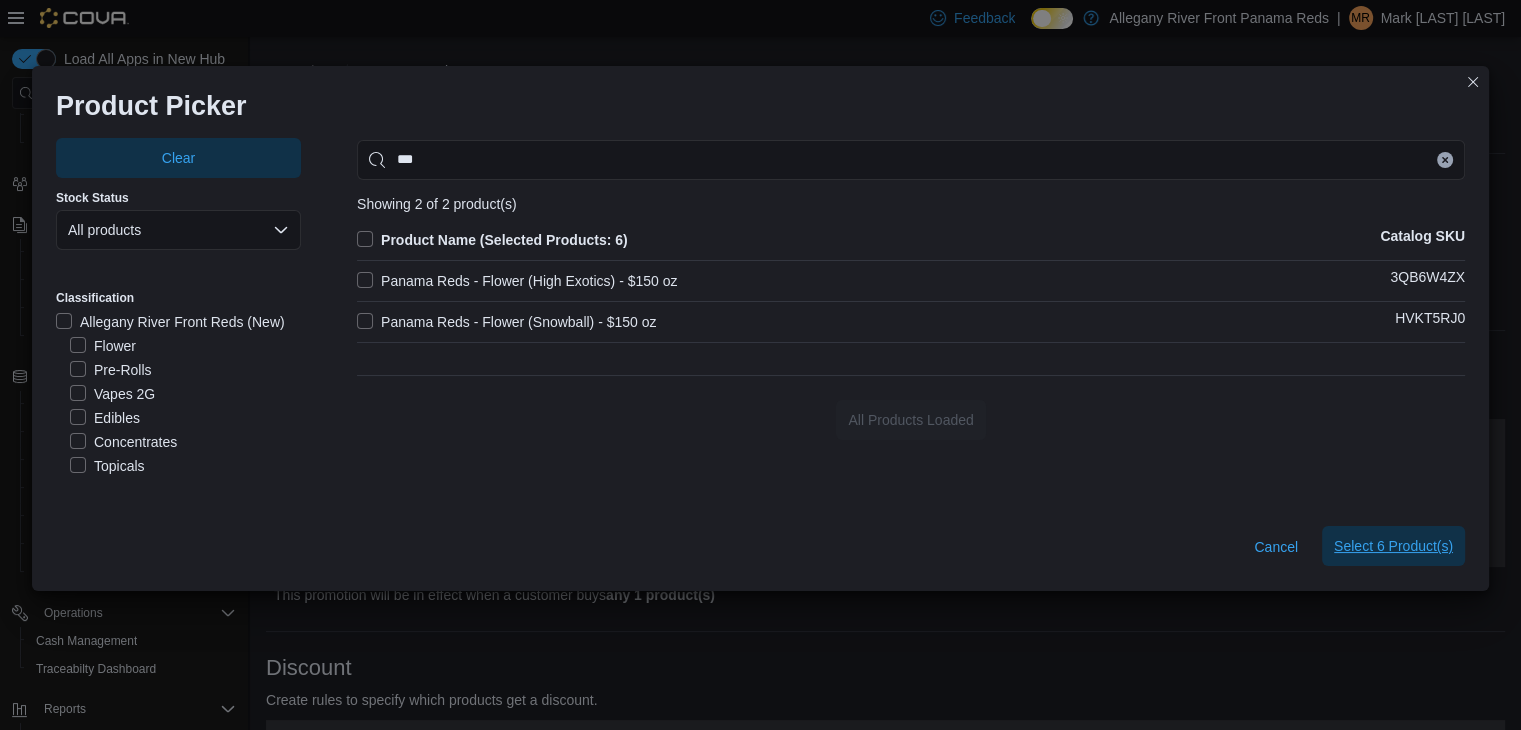click on "Select 6 Product(s)" at bounding box center [1393, 546] 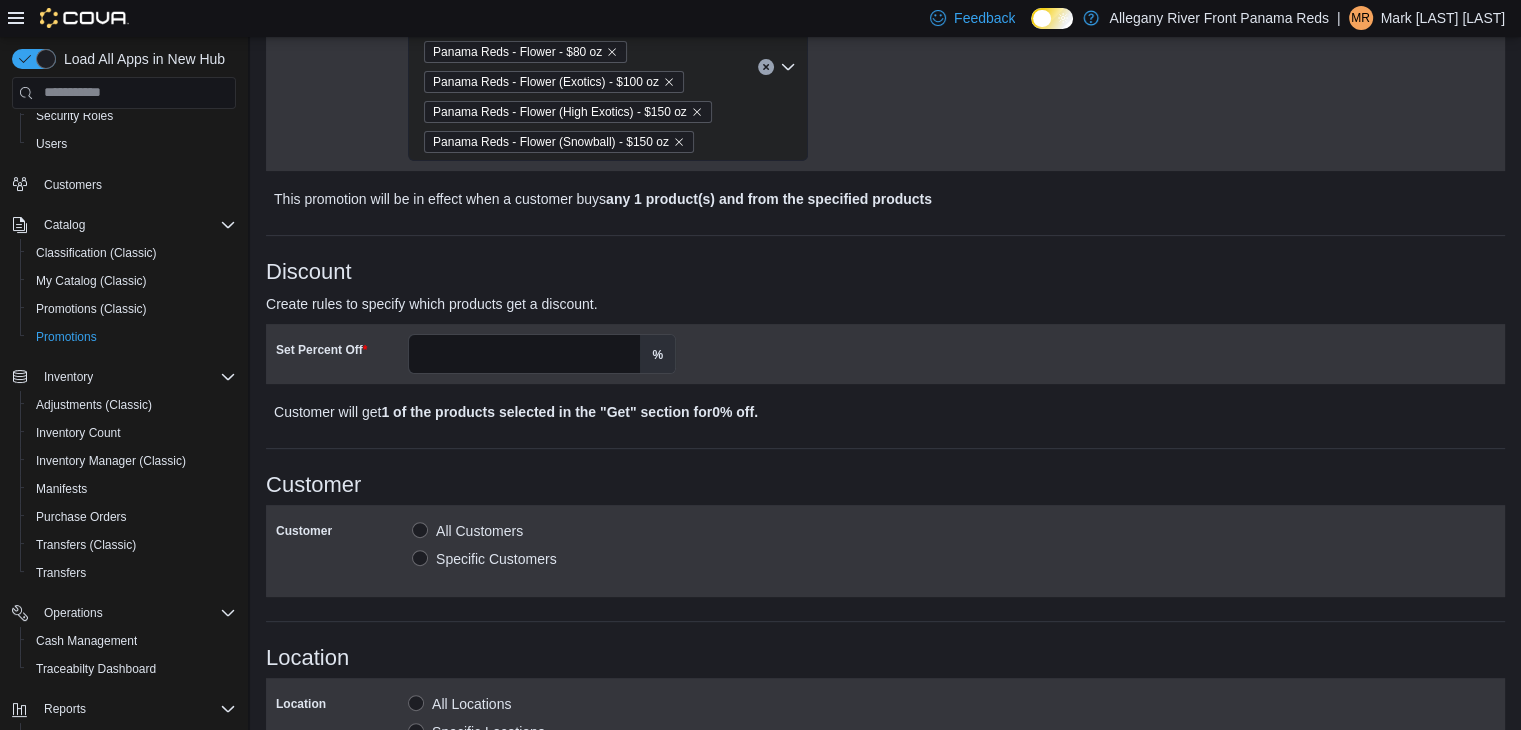 scroll, scrollTop: 514, scrollLeft: 0, axis: vertical 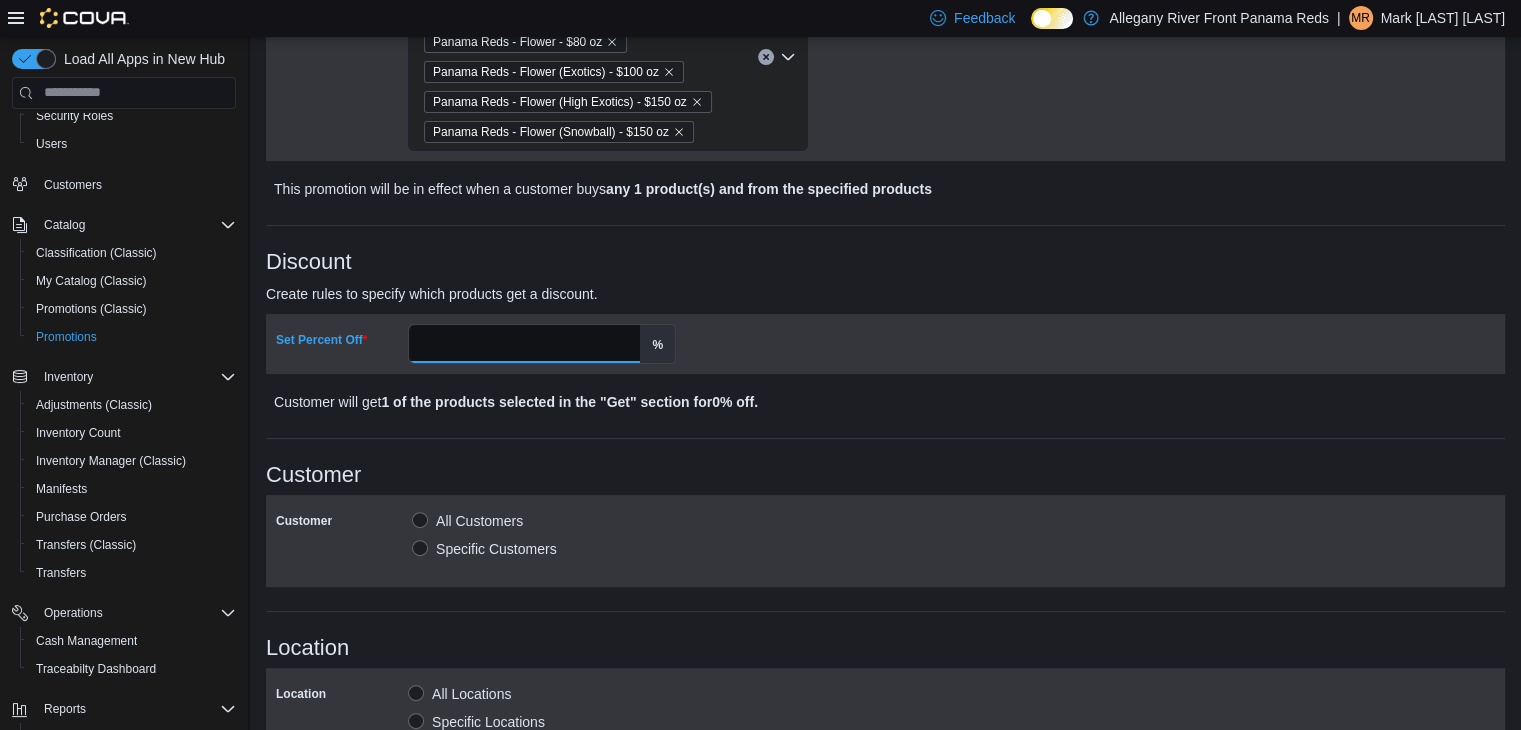 click on "Set Percent Off" at bounding box center [524, 344] 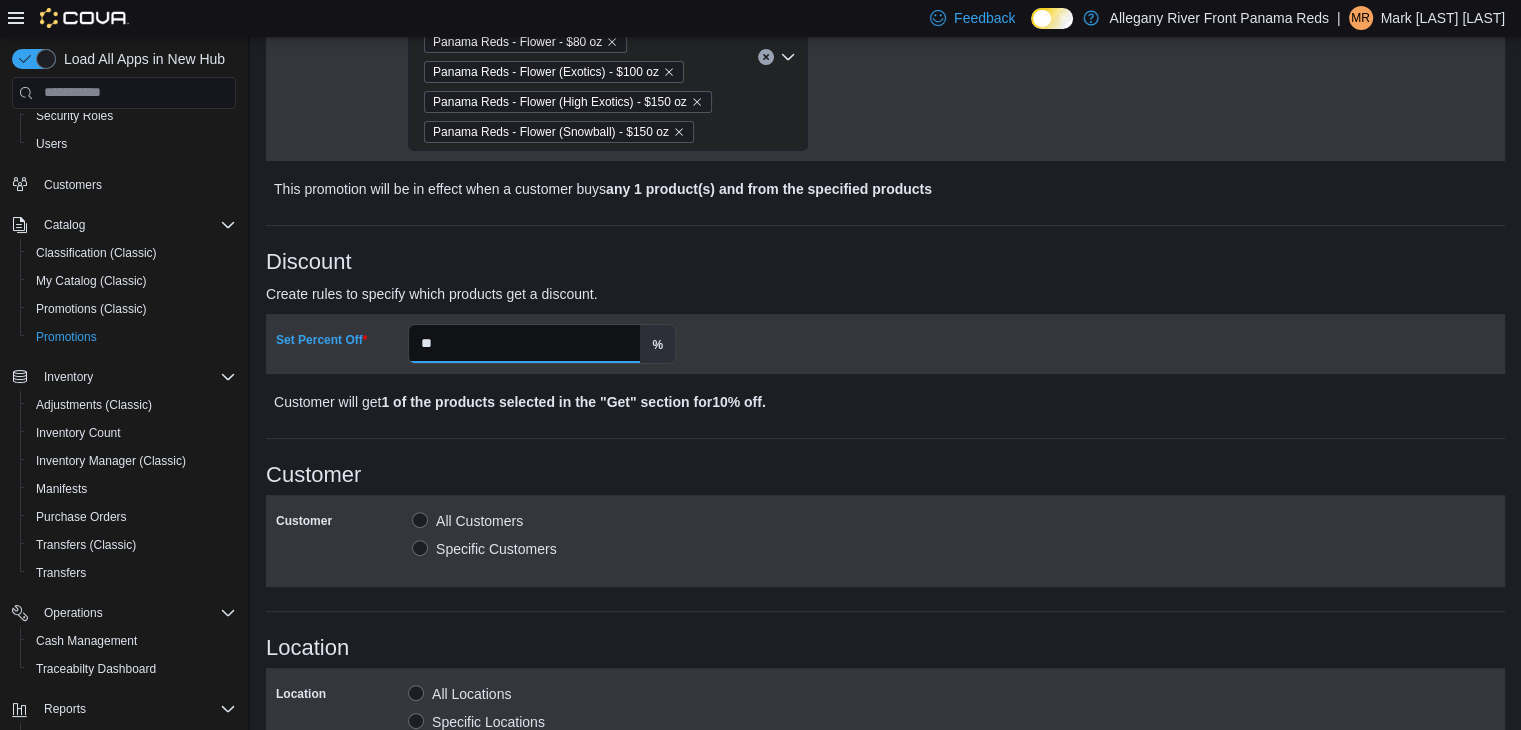 type on "**" 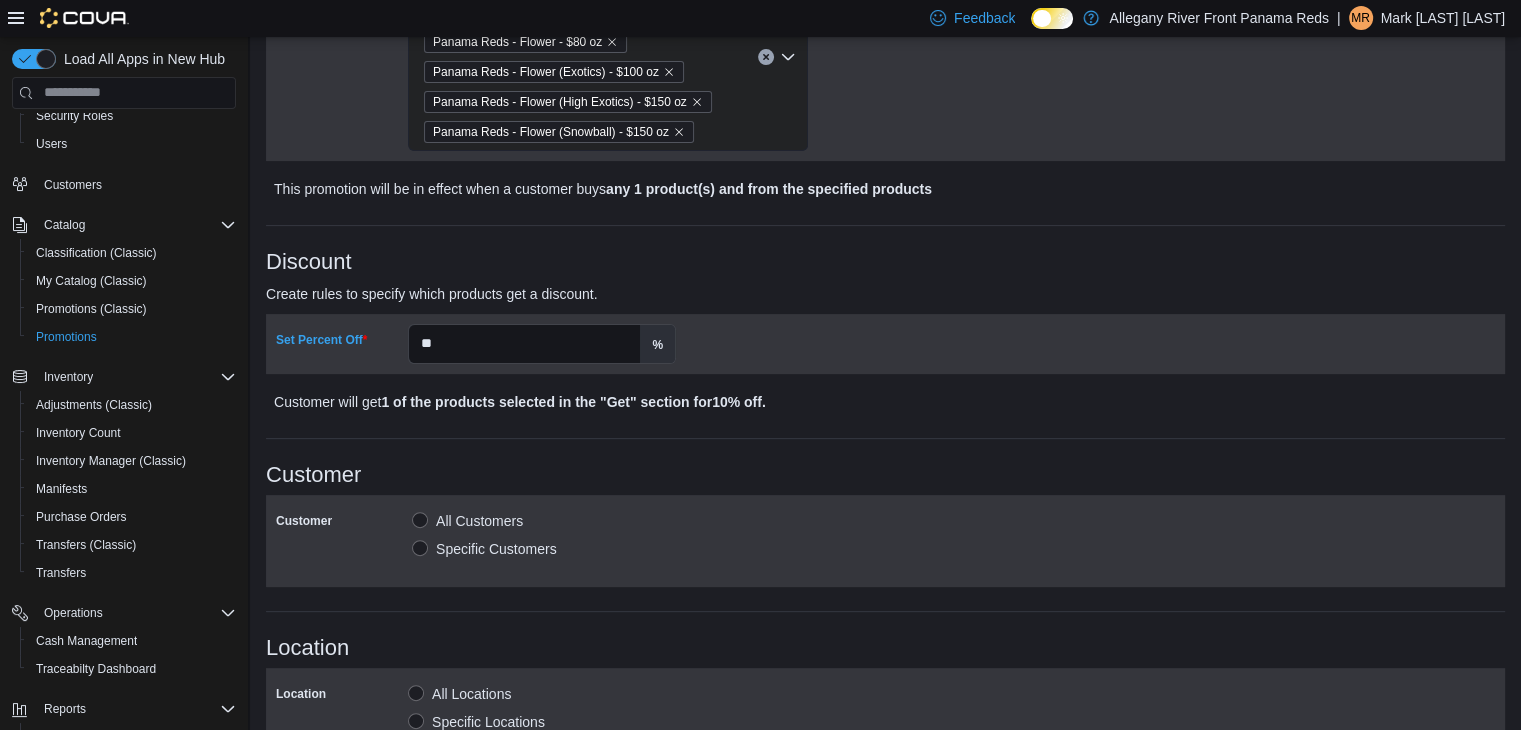 click on "Set Percent Off ** %" at bounding box center [885, 344] 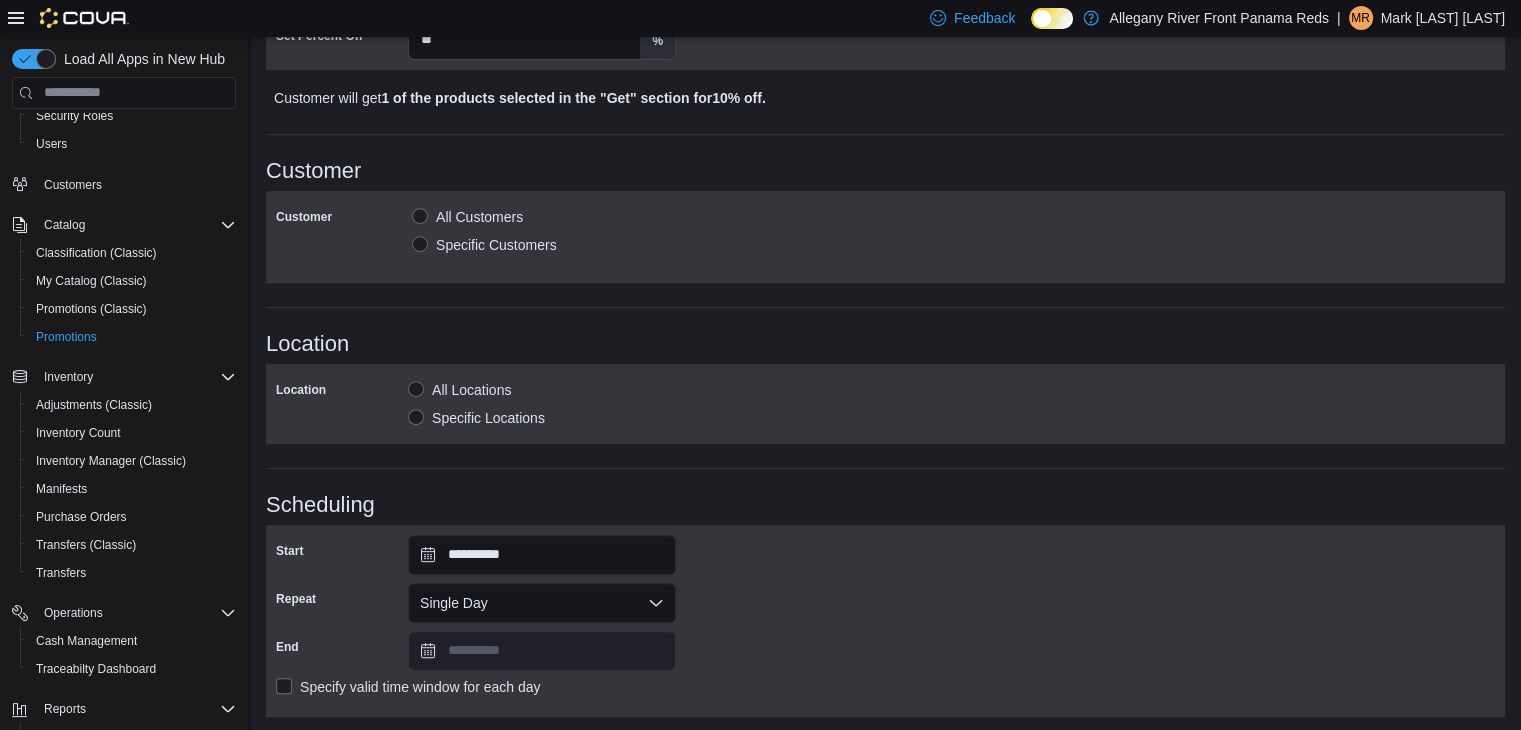scroll, scrollTop: 924, scrollLeft: 0, axis: vertical 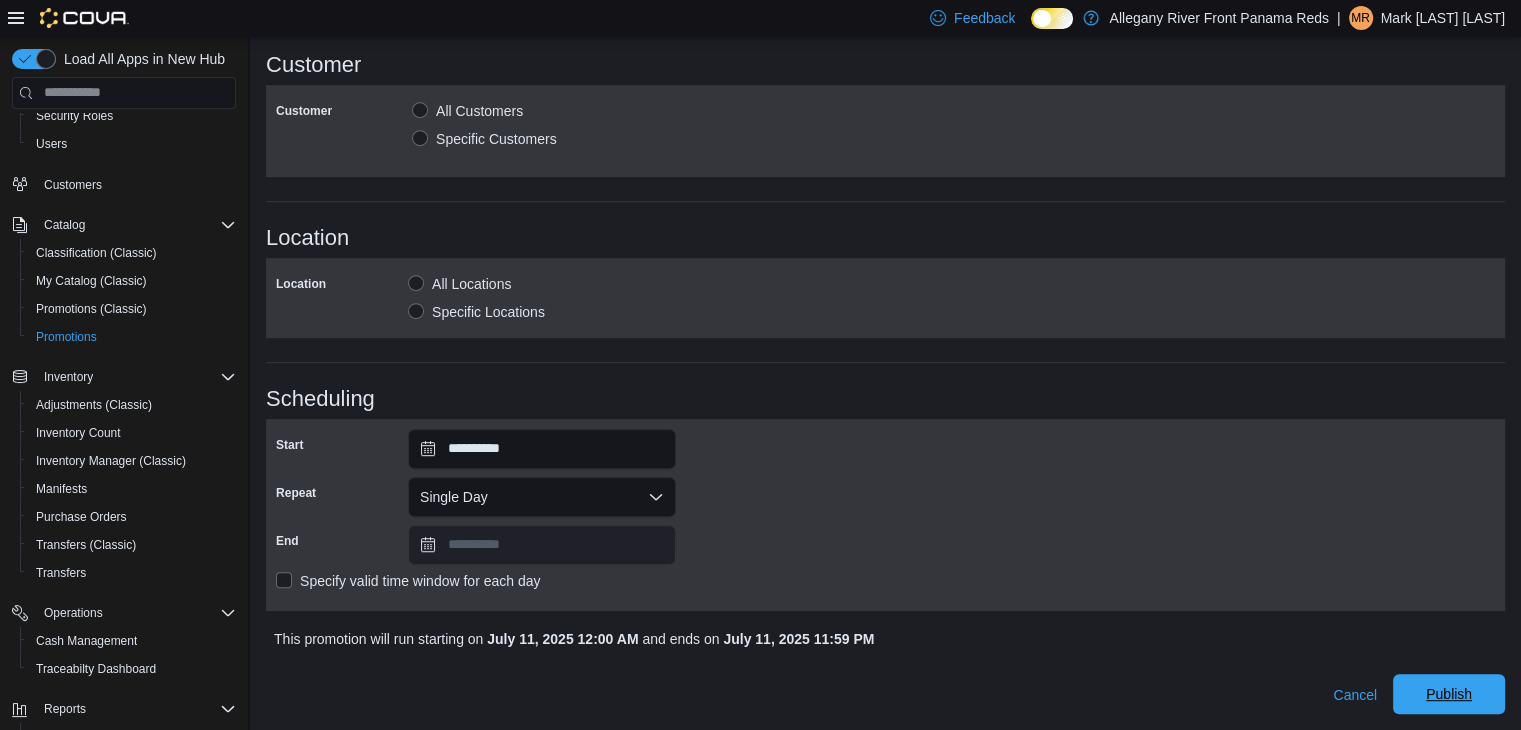 click on "Publish" at bounding box center (1449, 694) 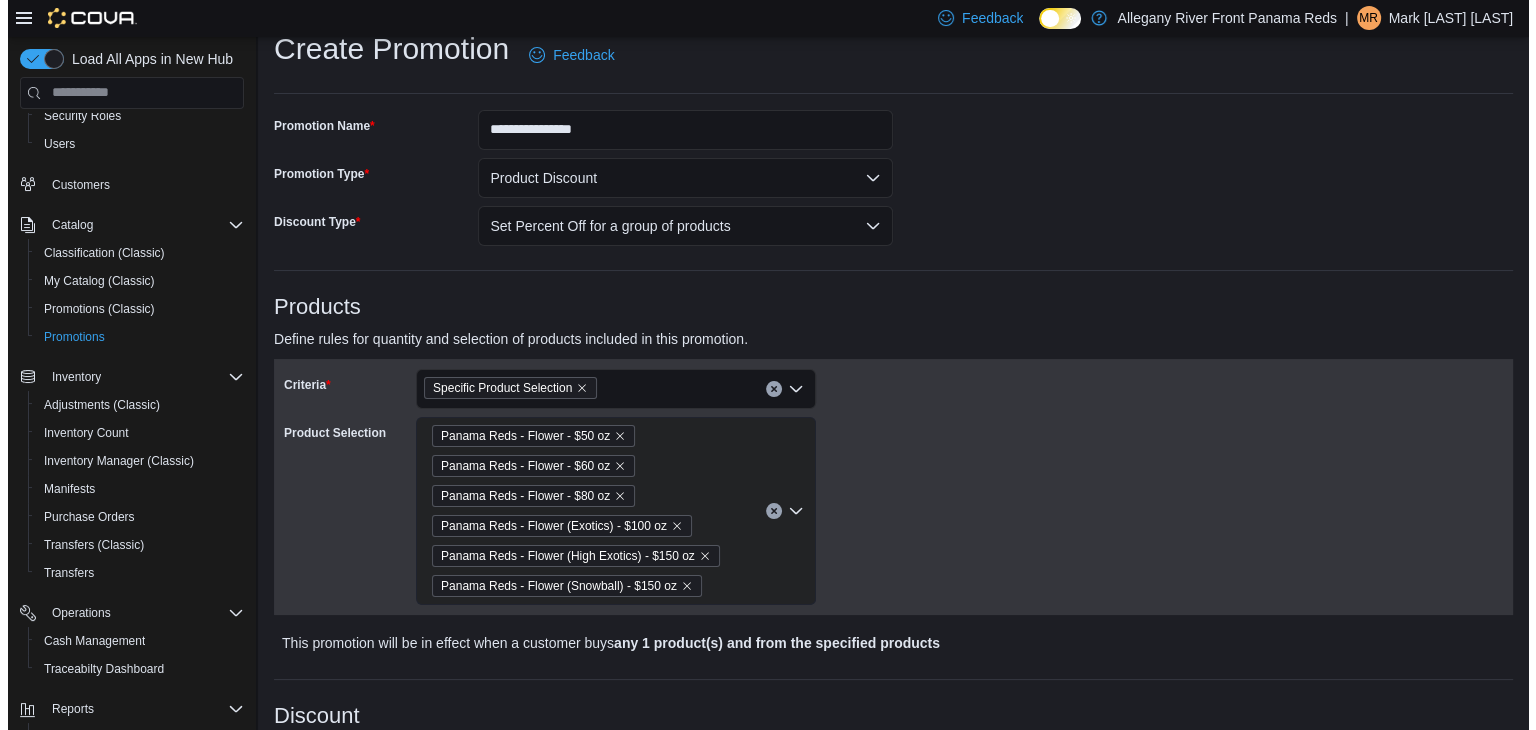 scroll, scrollTop: 0, scrollLeft: 0, axis: both 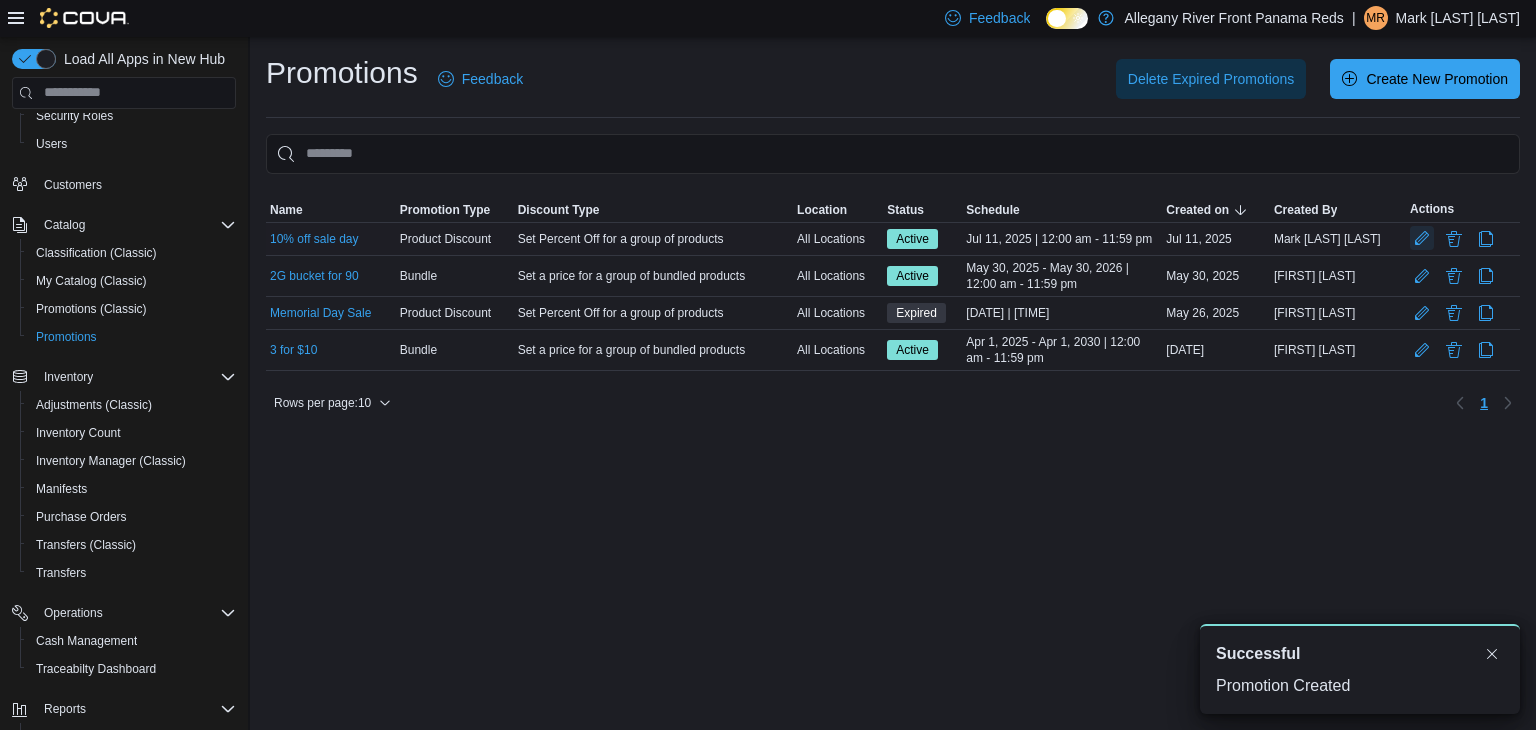 click at bounding box center [1422, 238] 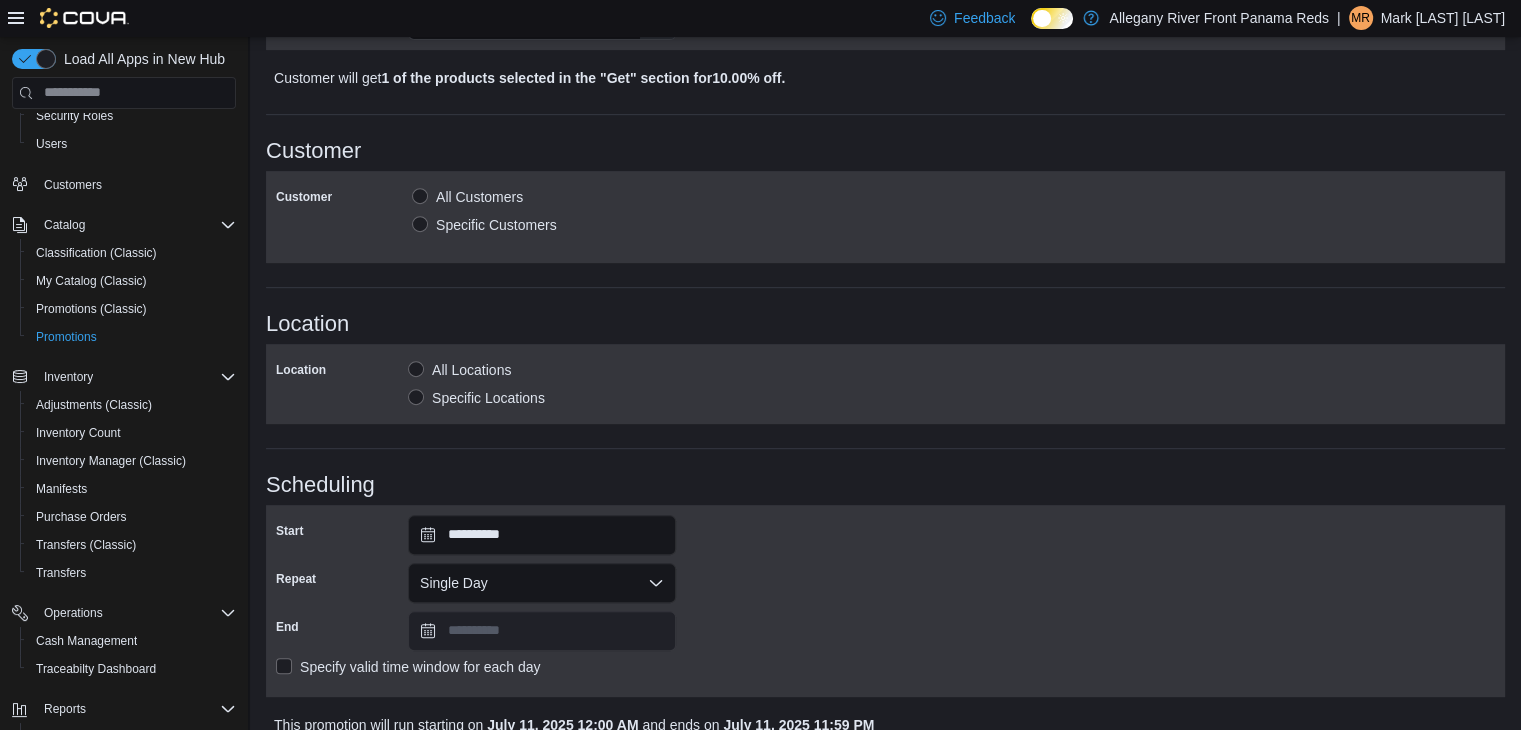 scroll, scrollTop: 924, scrollLeft: 0, axis: vertical 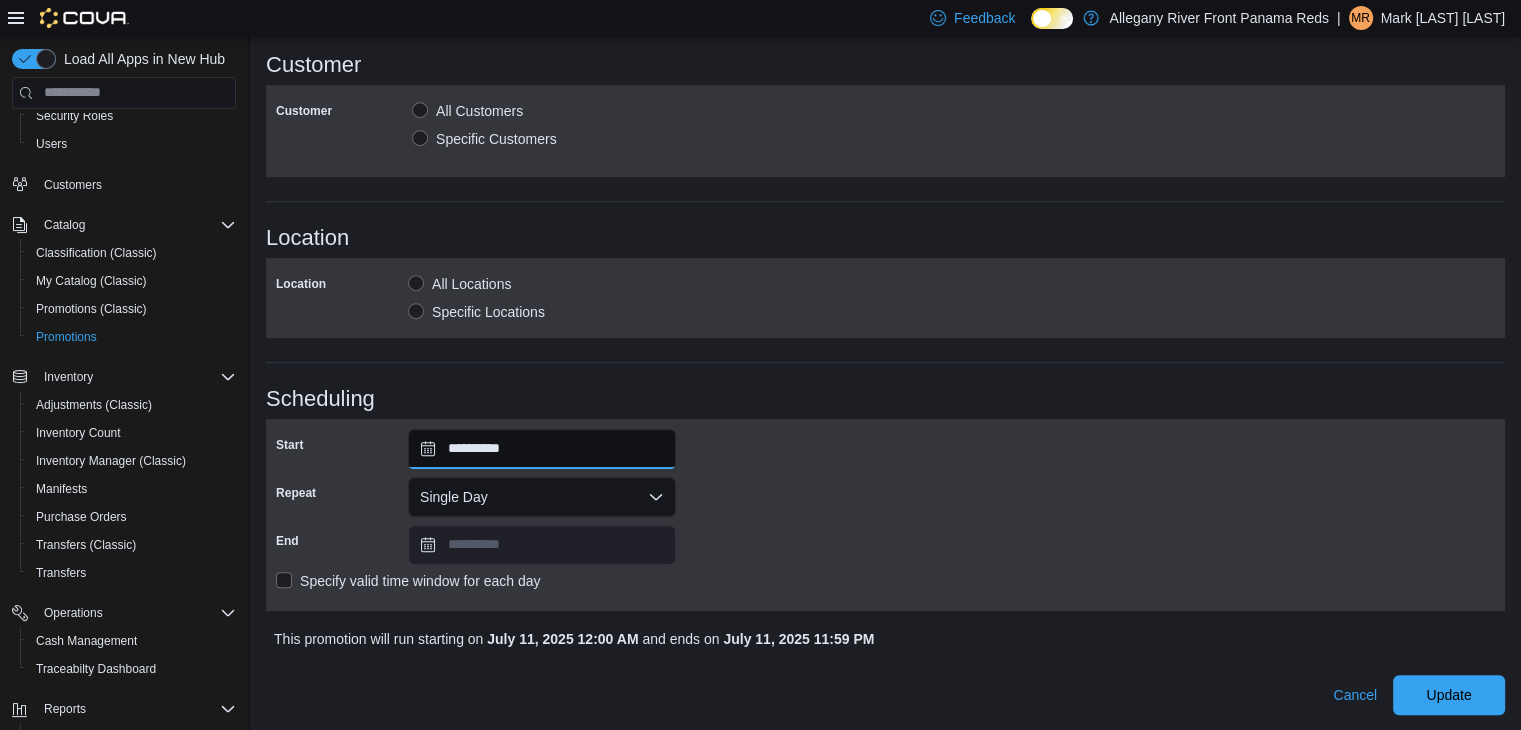 click on "**********" at bounding box center (542, 449) 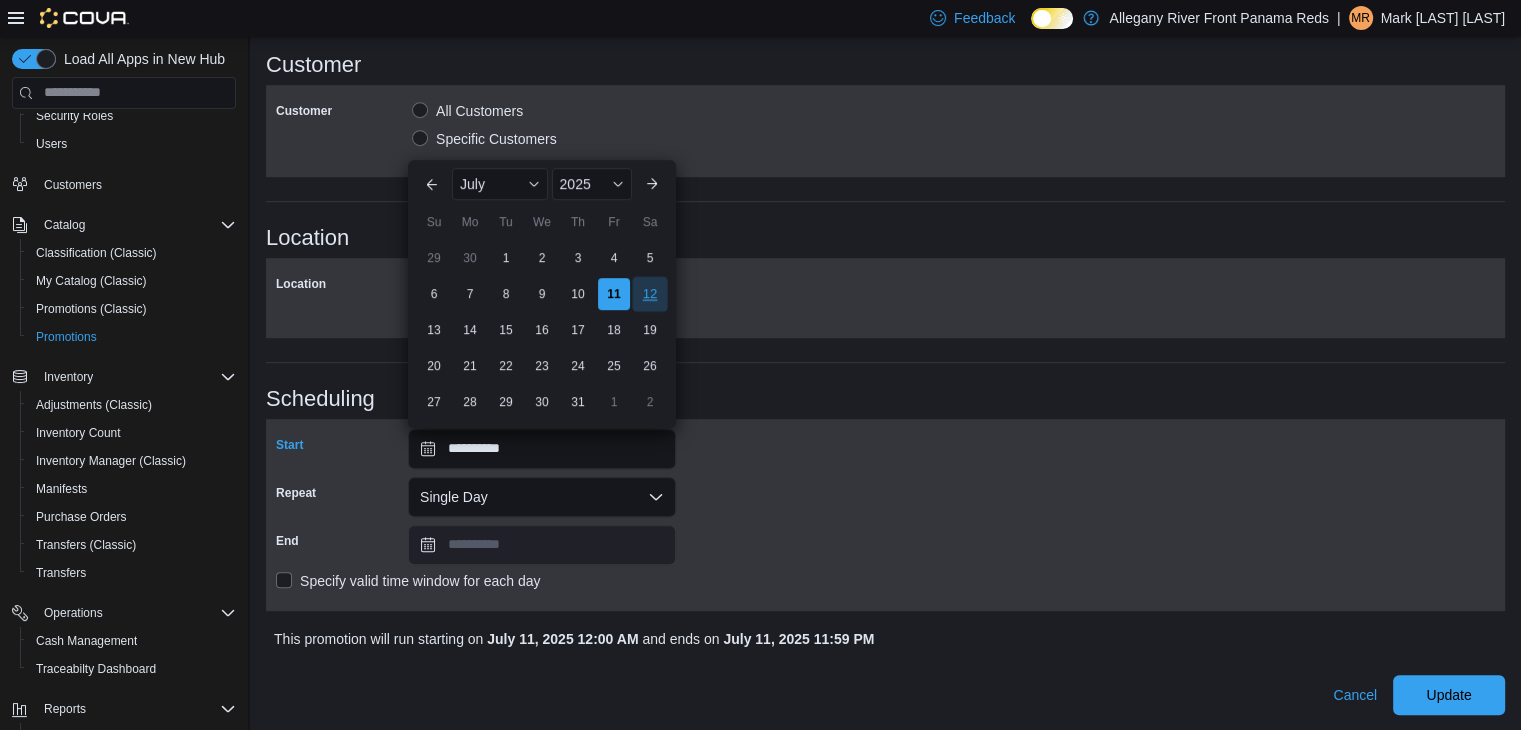 click on "12" at bounding box center (649, 294) 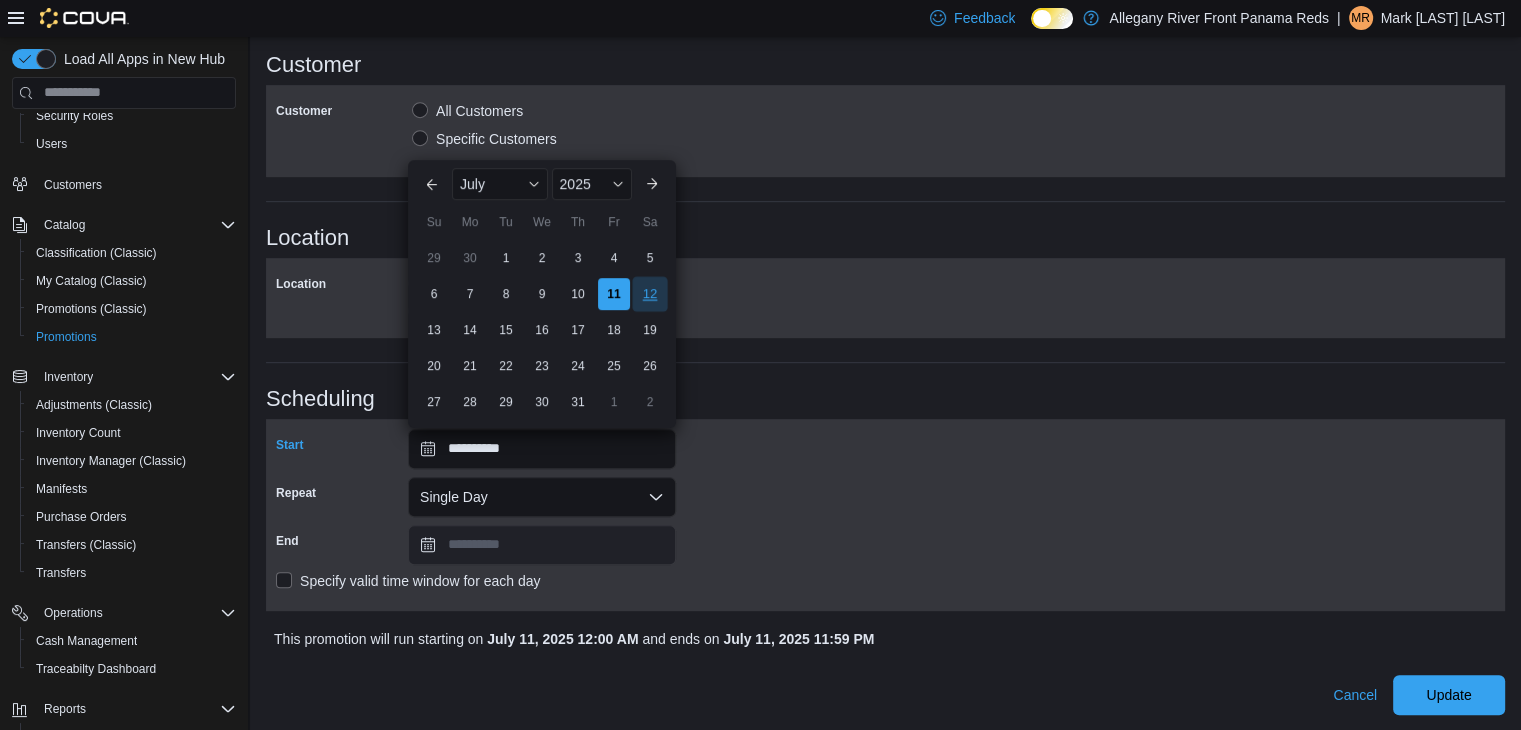 type on "**********" 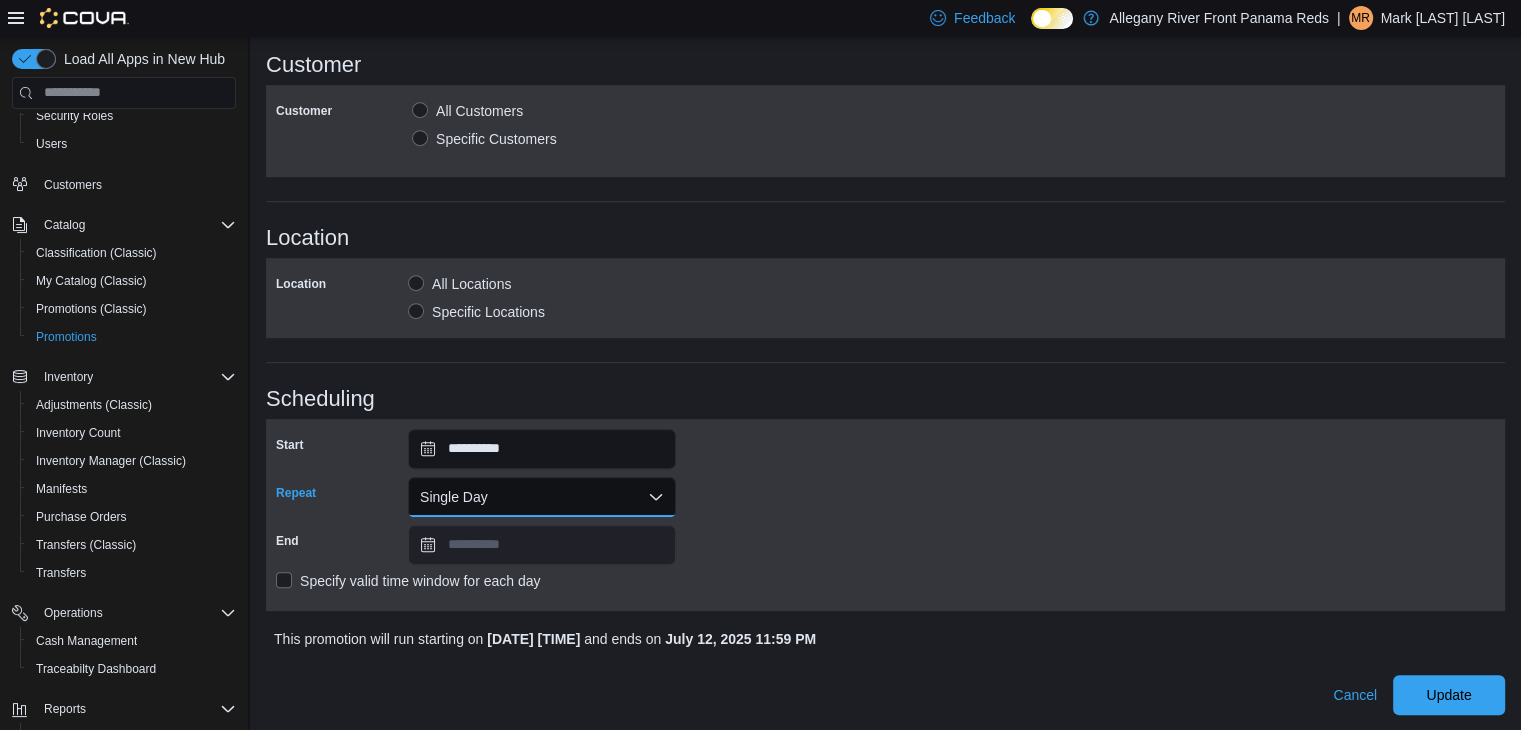 click on "Single Day" at bounding box center [542, 497] 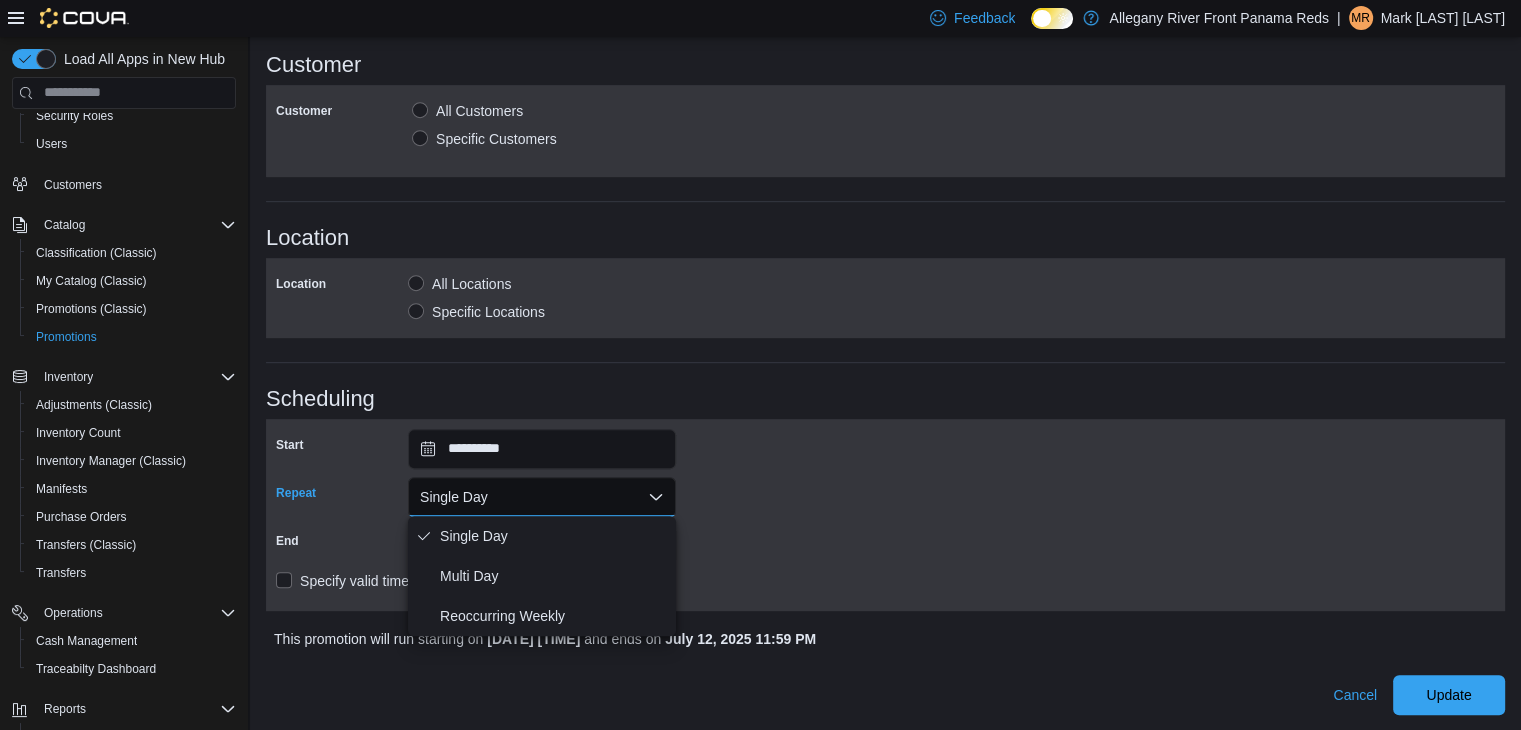 click on "Single Day" at bounding box center [542, 497] 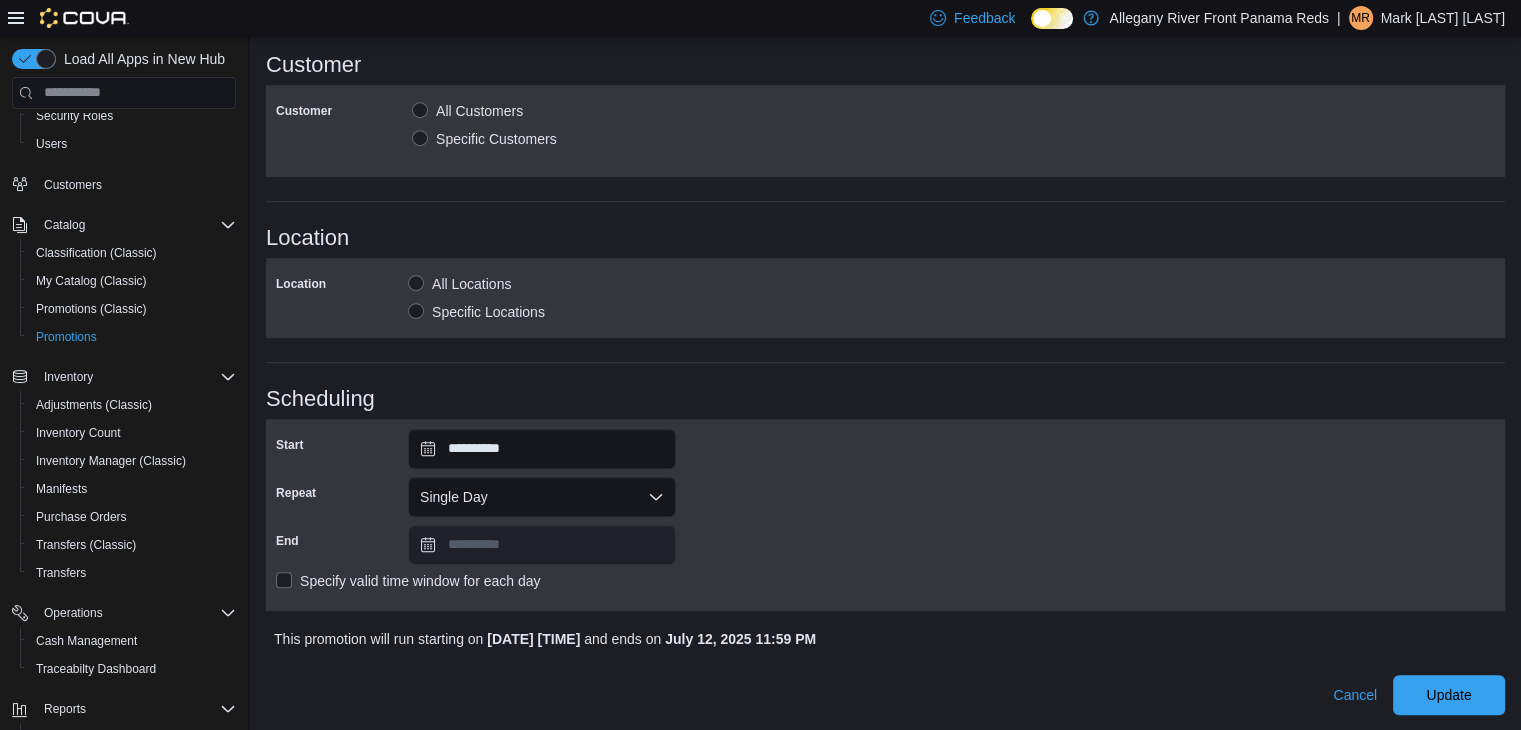click on "Specify valid time window for each day" at bounding box center (408, 581) 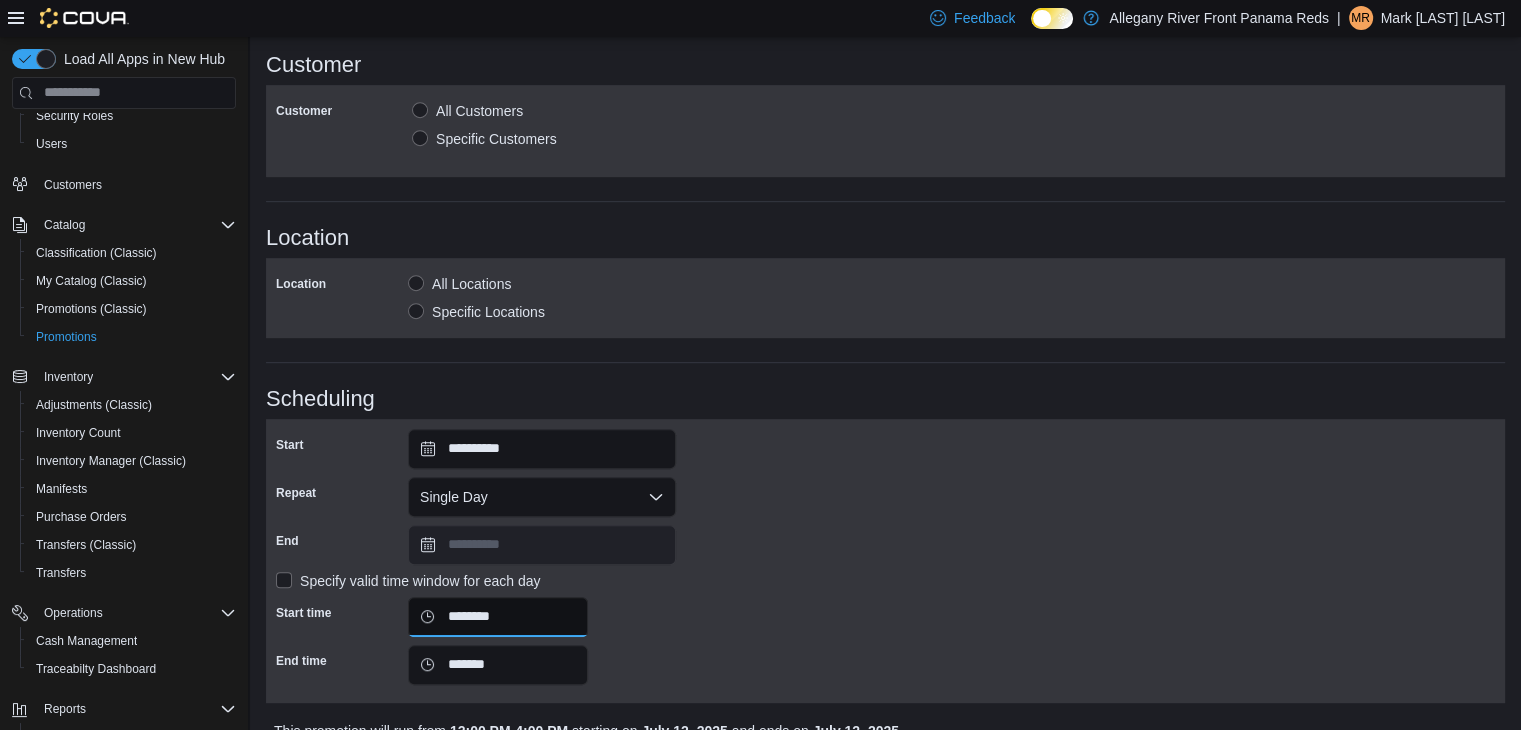 click on "********" at bounding box center [498, 617] 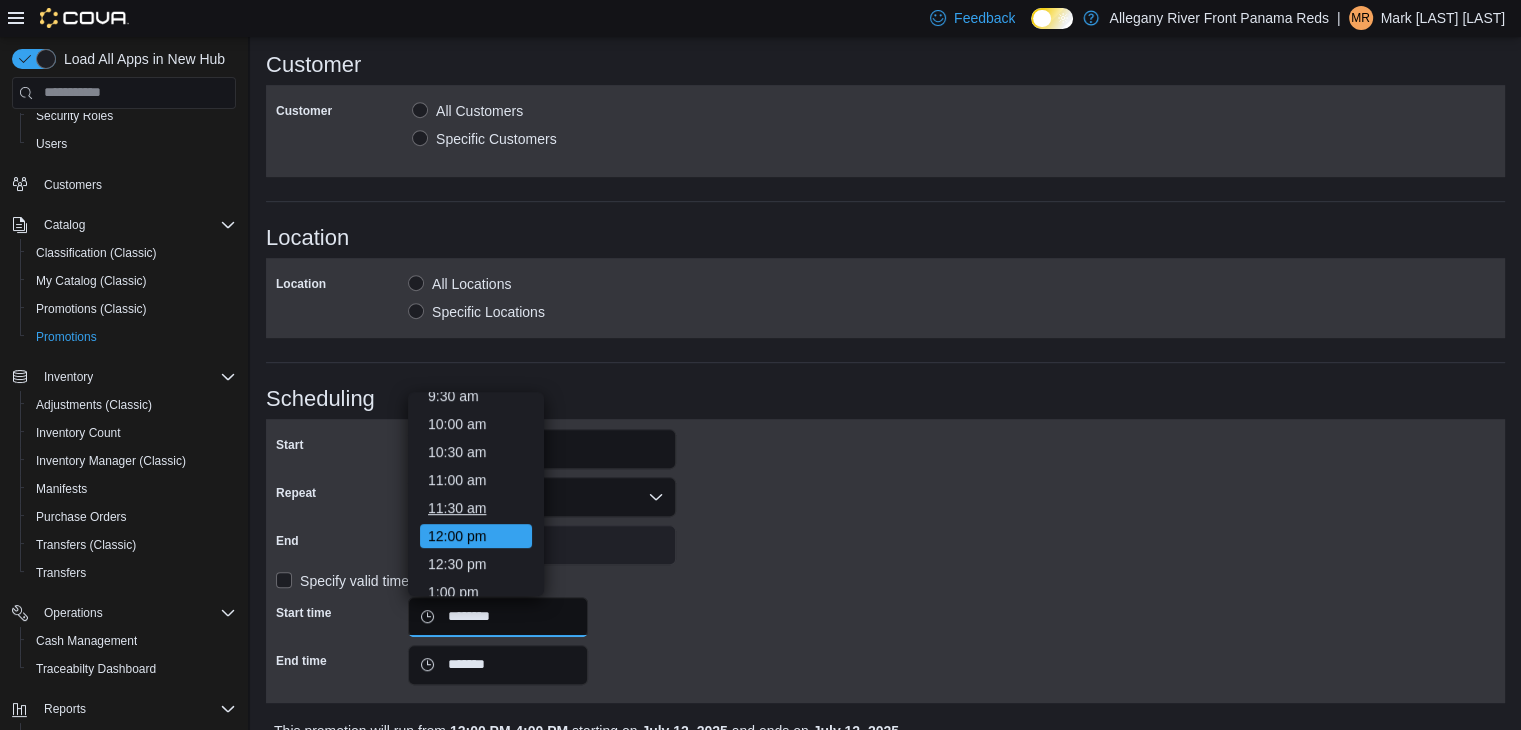 scroll, scrollTop: 539, scrollLeft: 0, axis: vertical 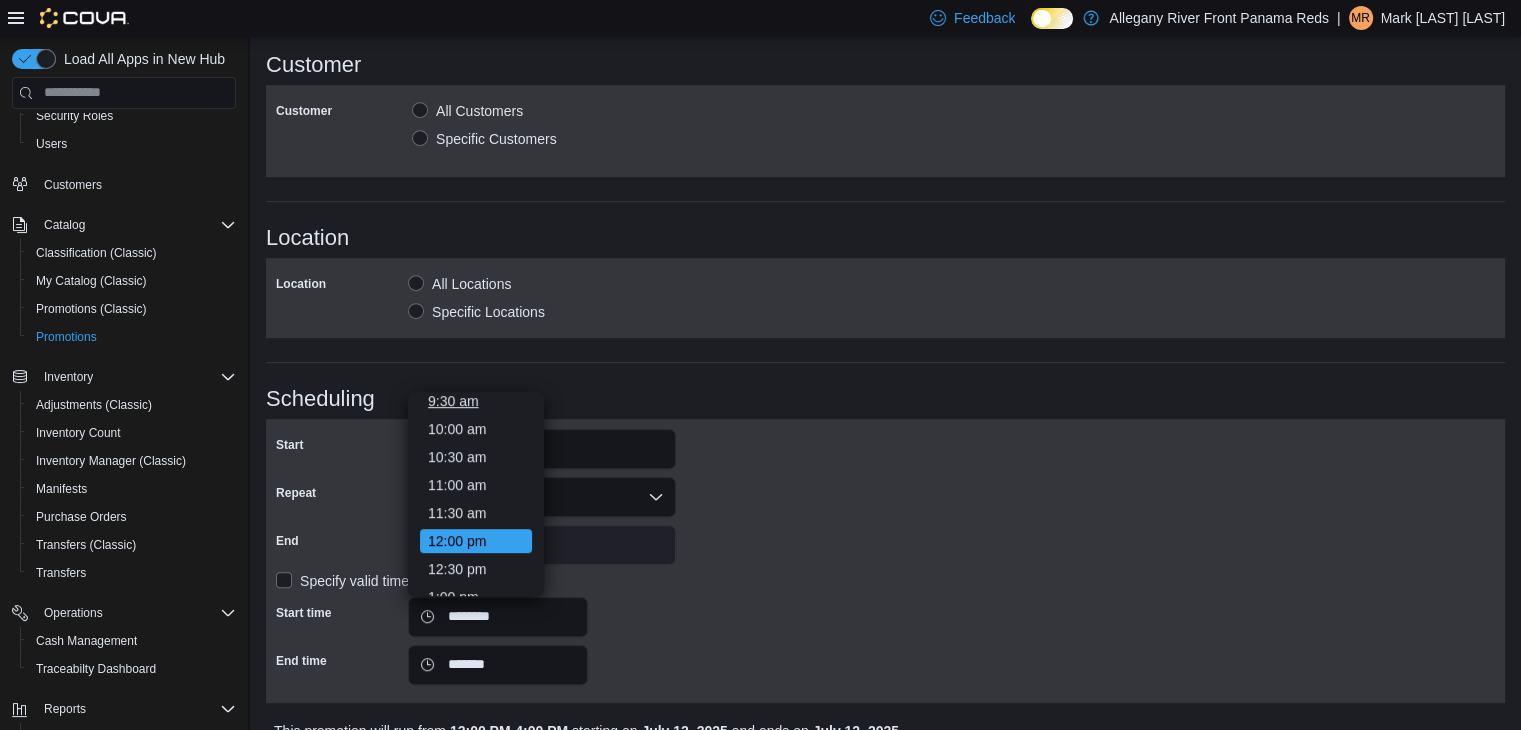 click on "9:30 am" at bounding box center [476, 401] 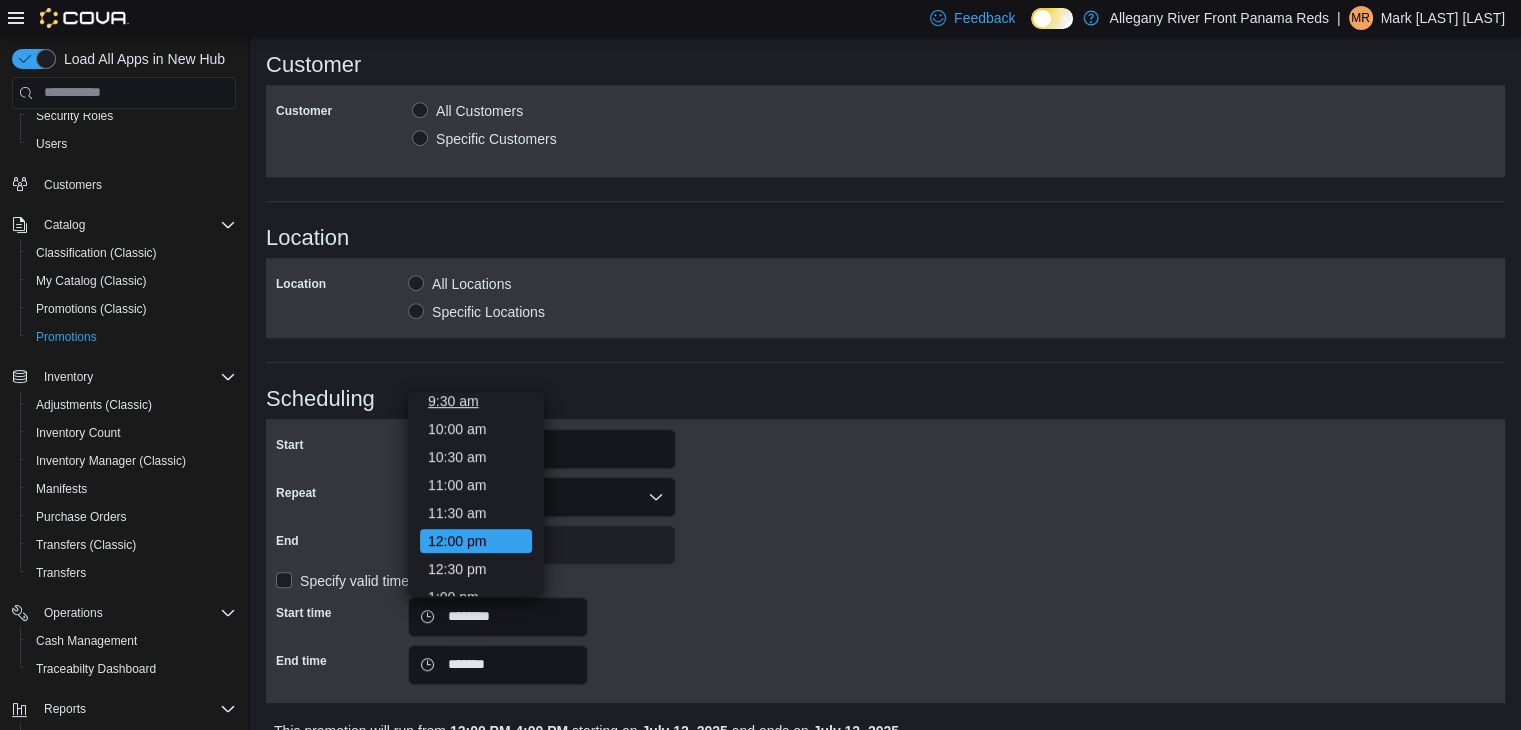 type on "*******" 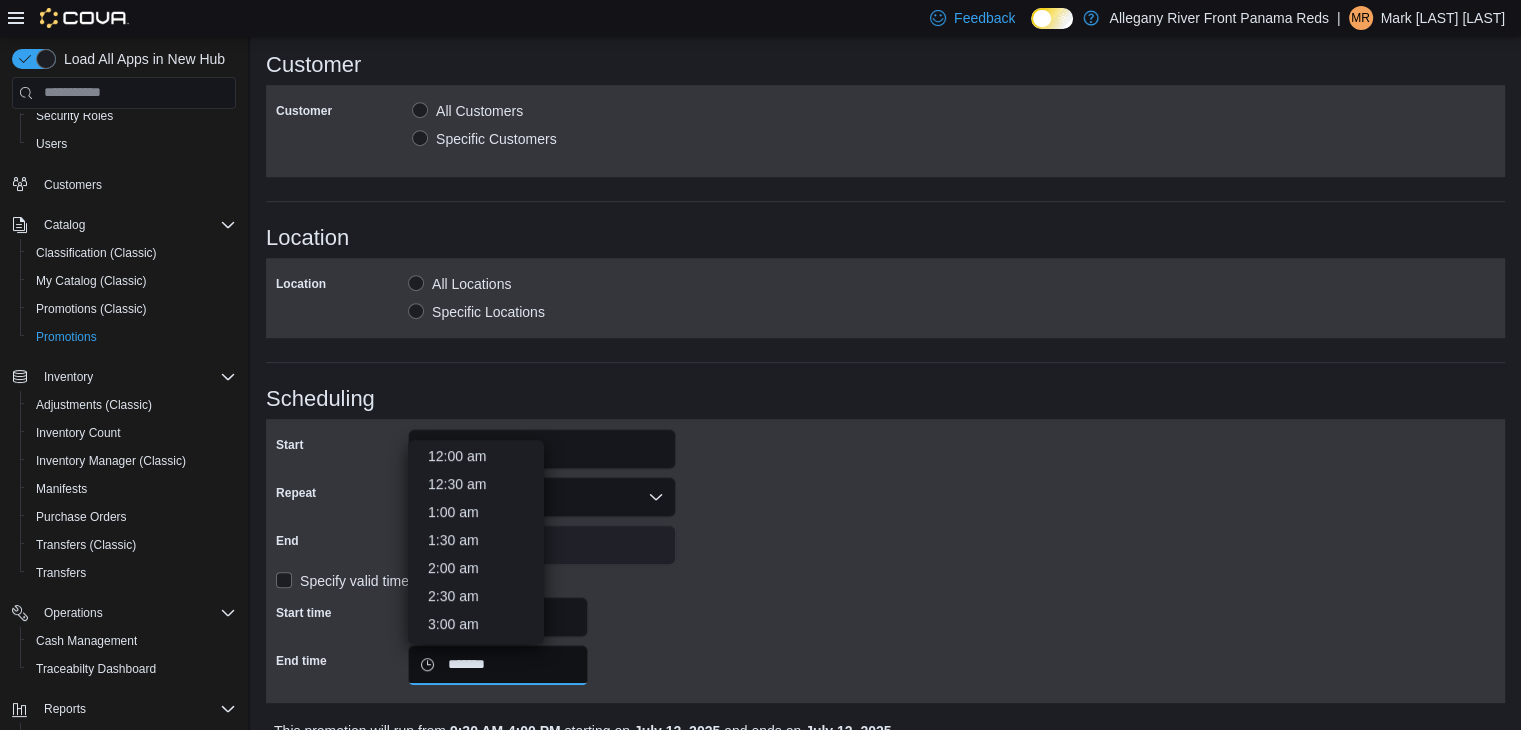 click on "*******" at bounding box center [498, 665] 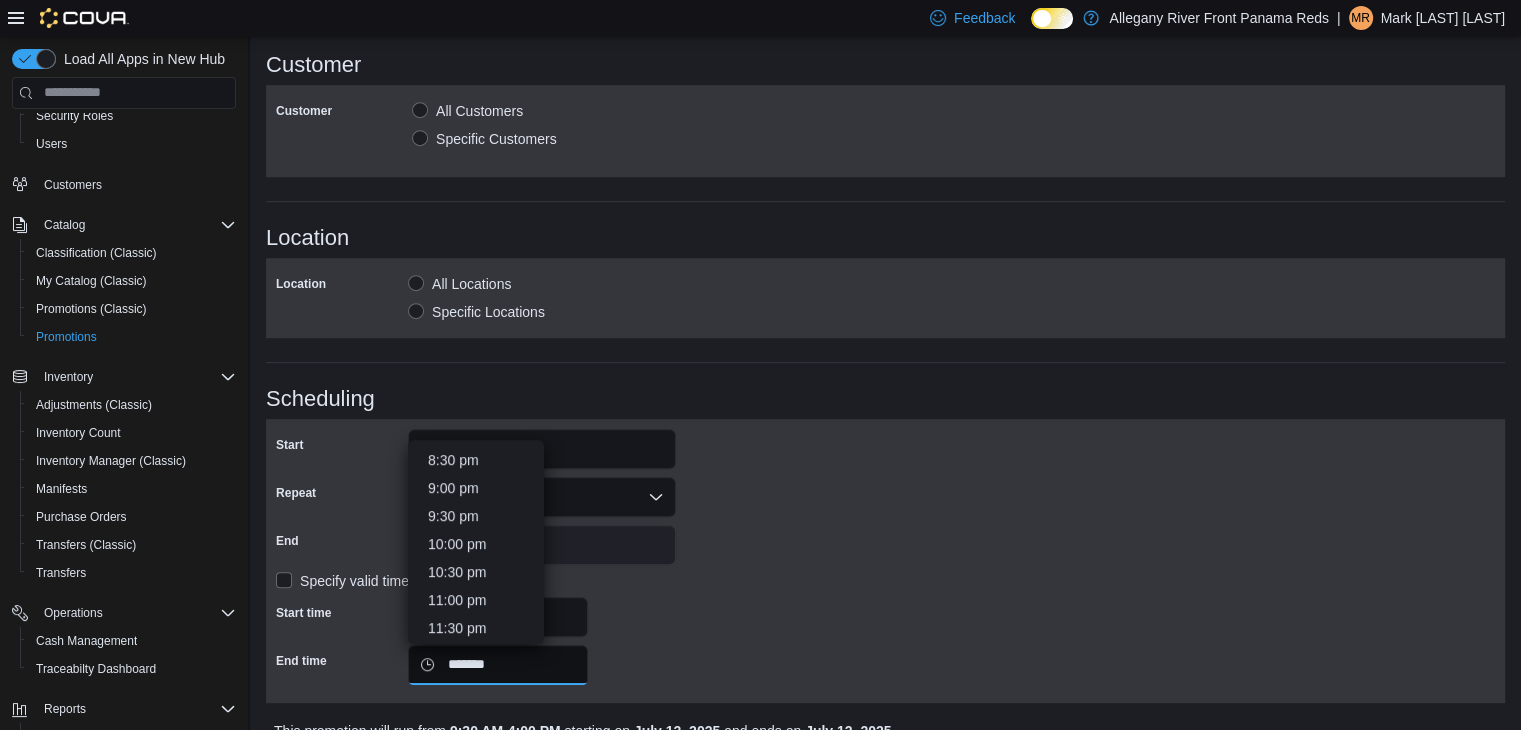 scroll, scrollTop: 1144, scrollLeft: 0, axis: vertical 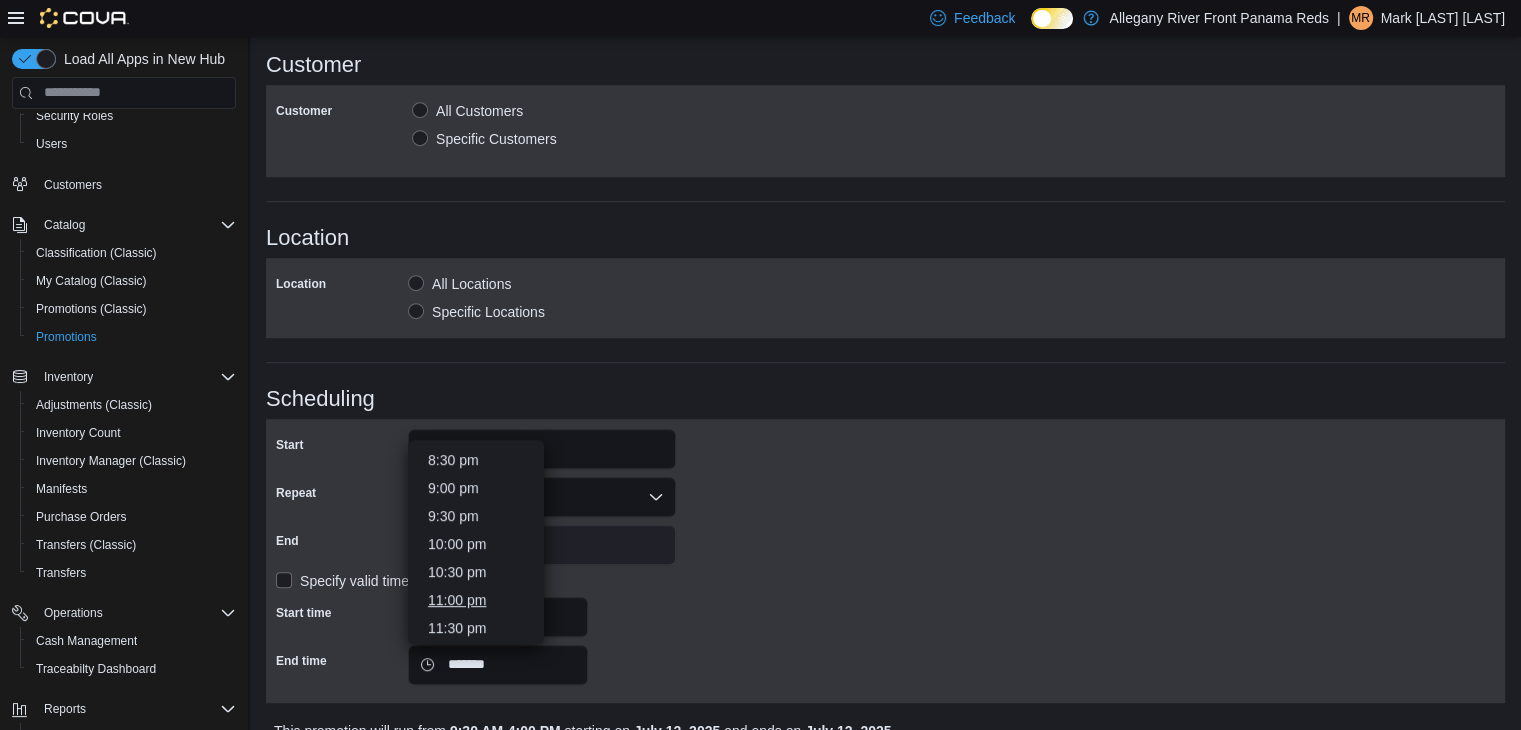 click on "11:00 pm" at bounding box center (476, 600) 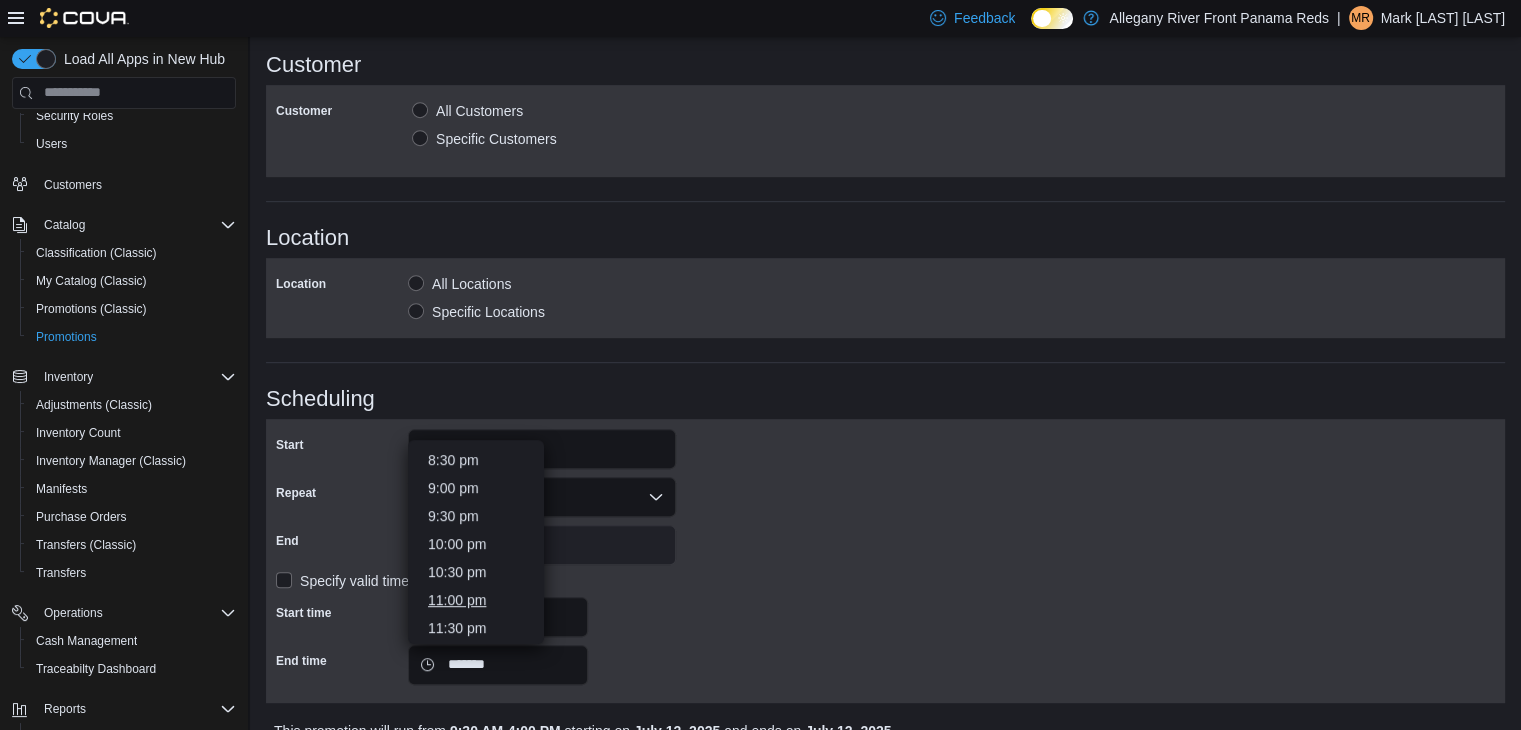 type on "********" 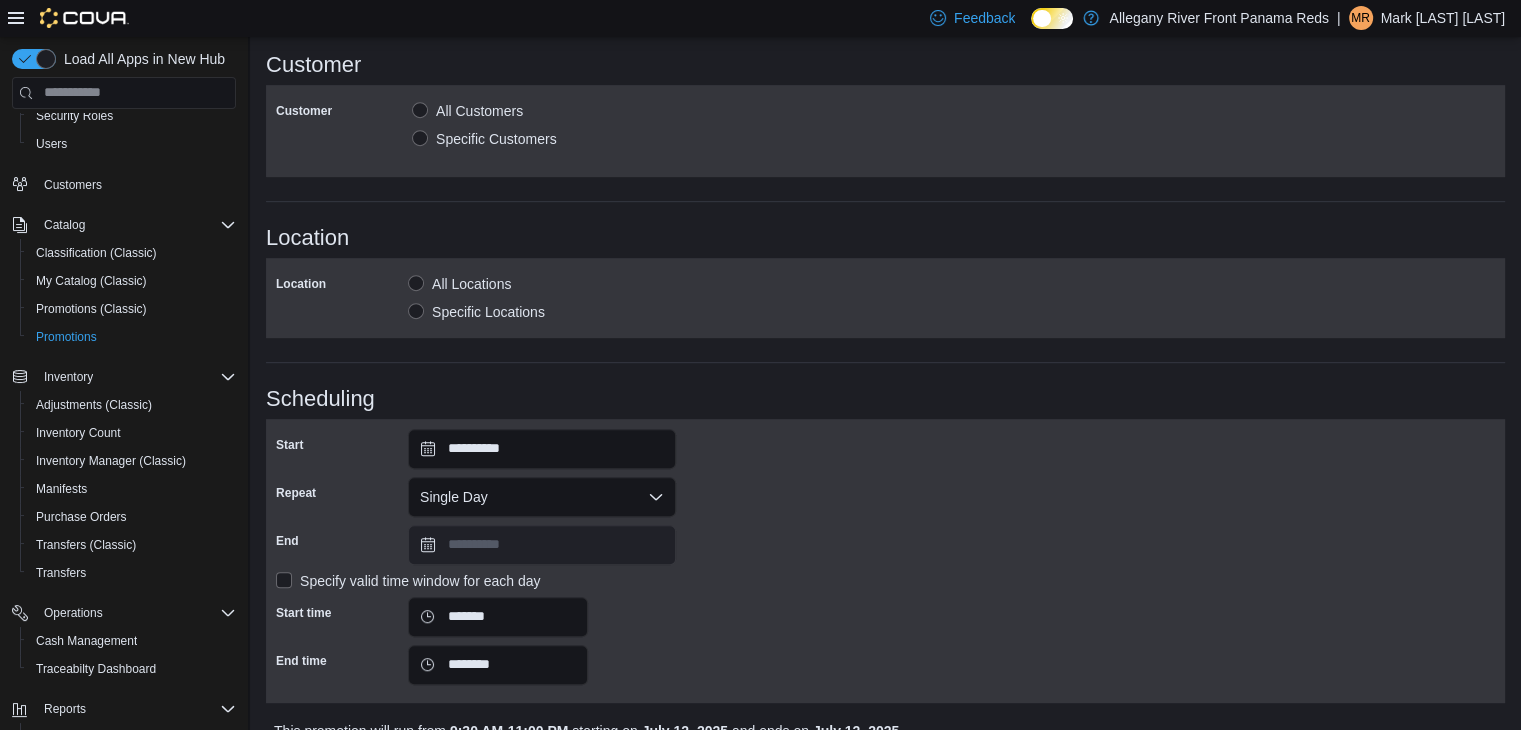 scroll, scrollTop: 1016, scrollLeft: 0, axis: vertical 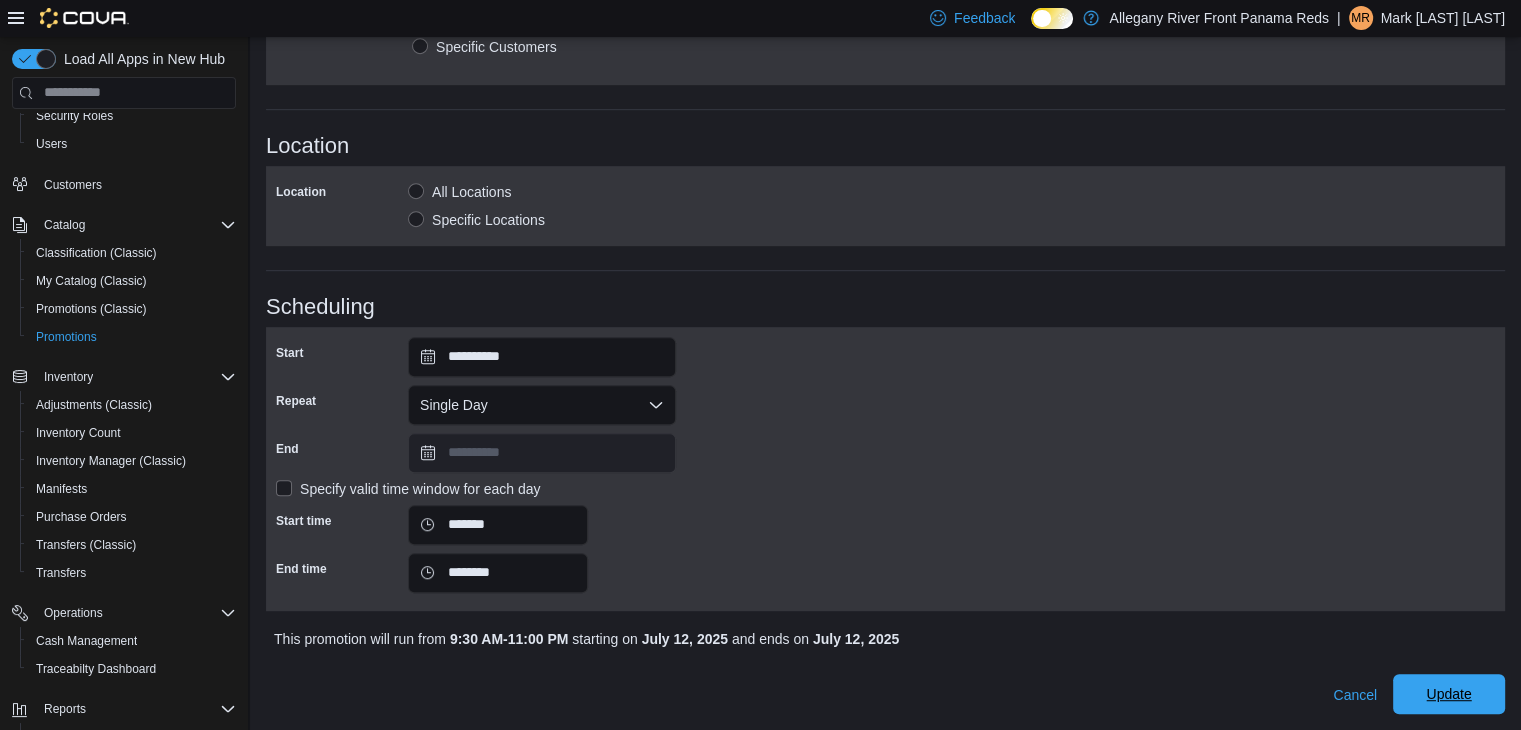 click on "Update" at bounding box center (1449, 694) 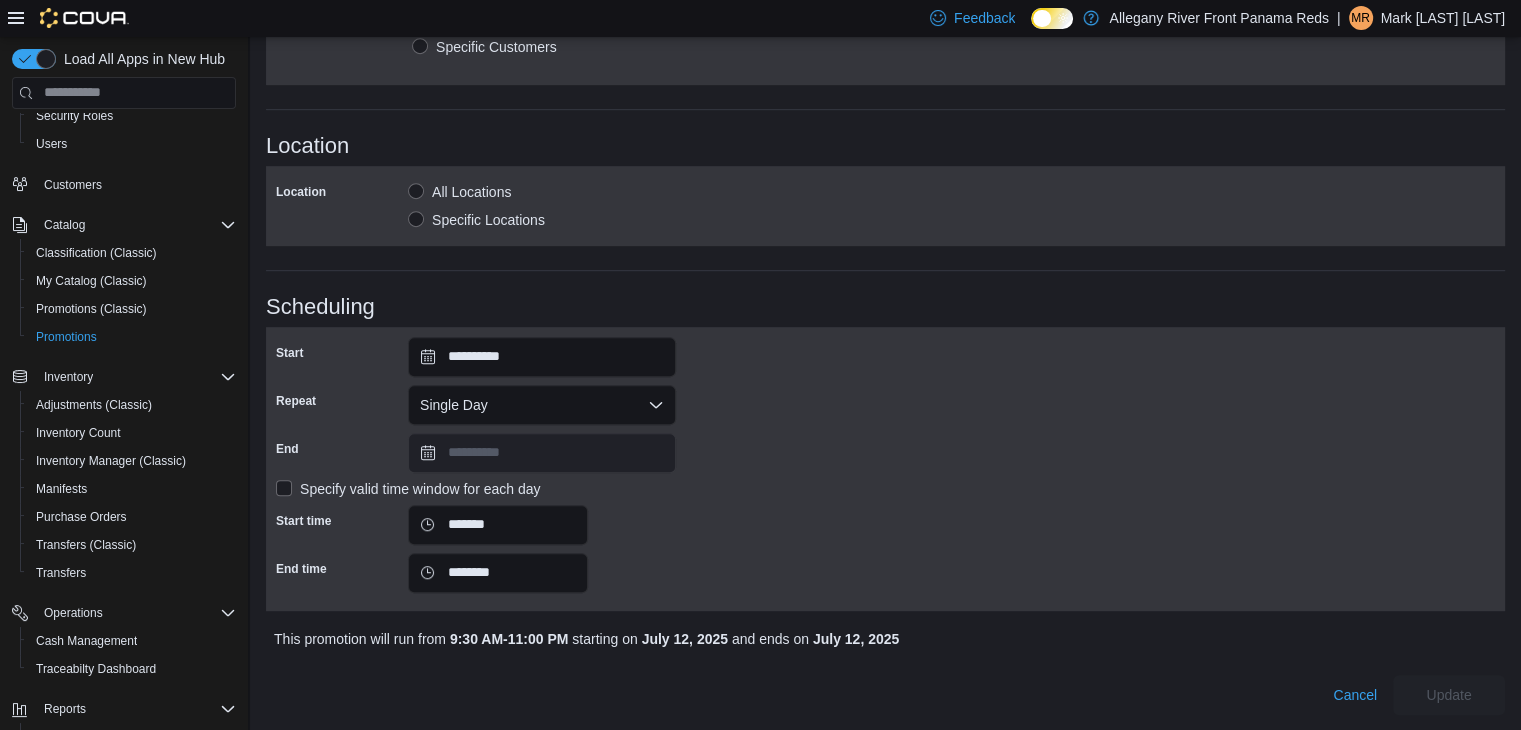 scroll, scrollTop: 0, scrollLeft: 0, axis: both 